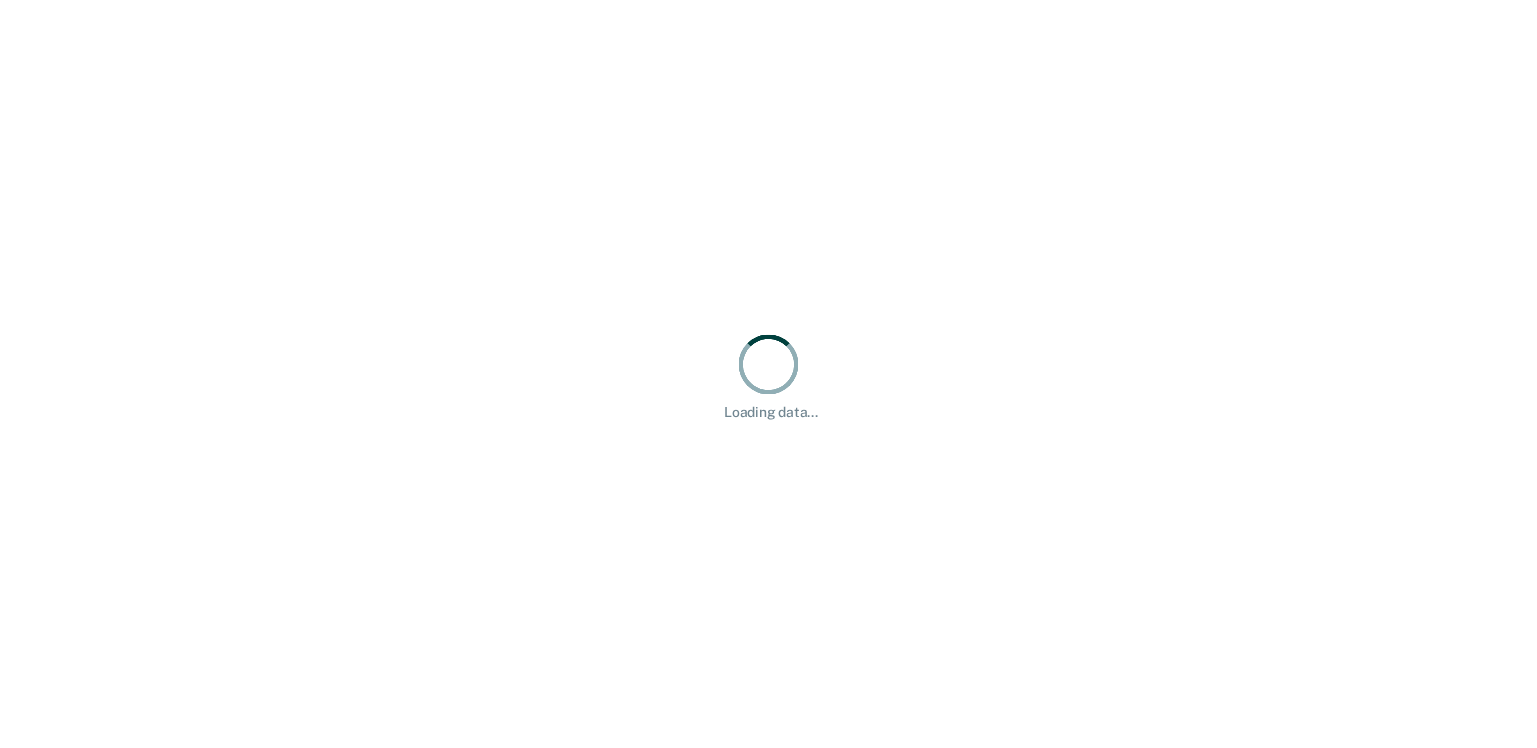 scroll, scrollTop: 0, scrollLeft: 0, axis: both 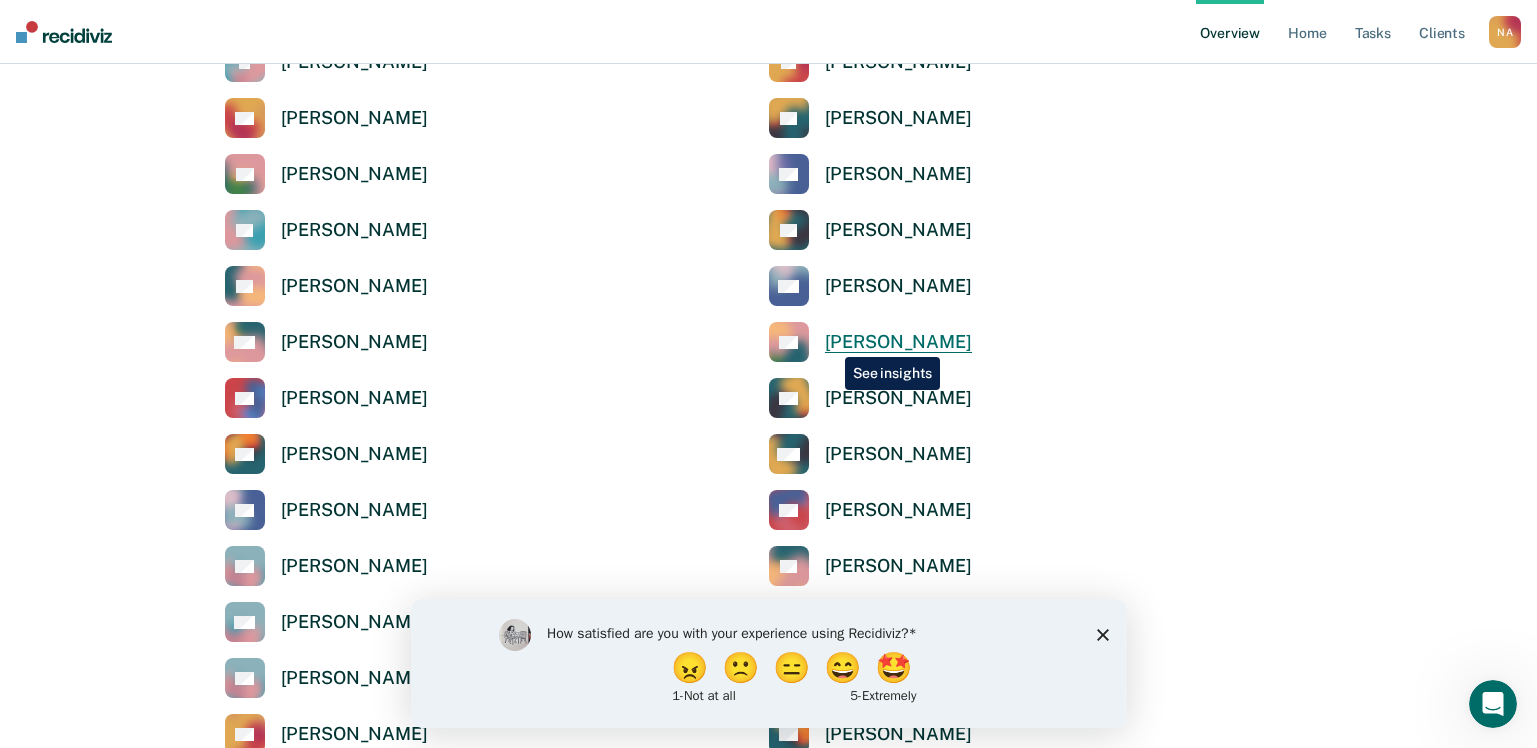 click on "[PERSON_NAME]" at bounding box center (898, 342) 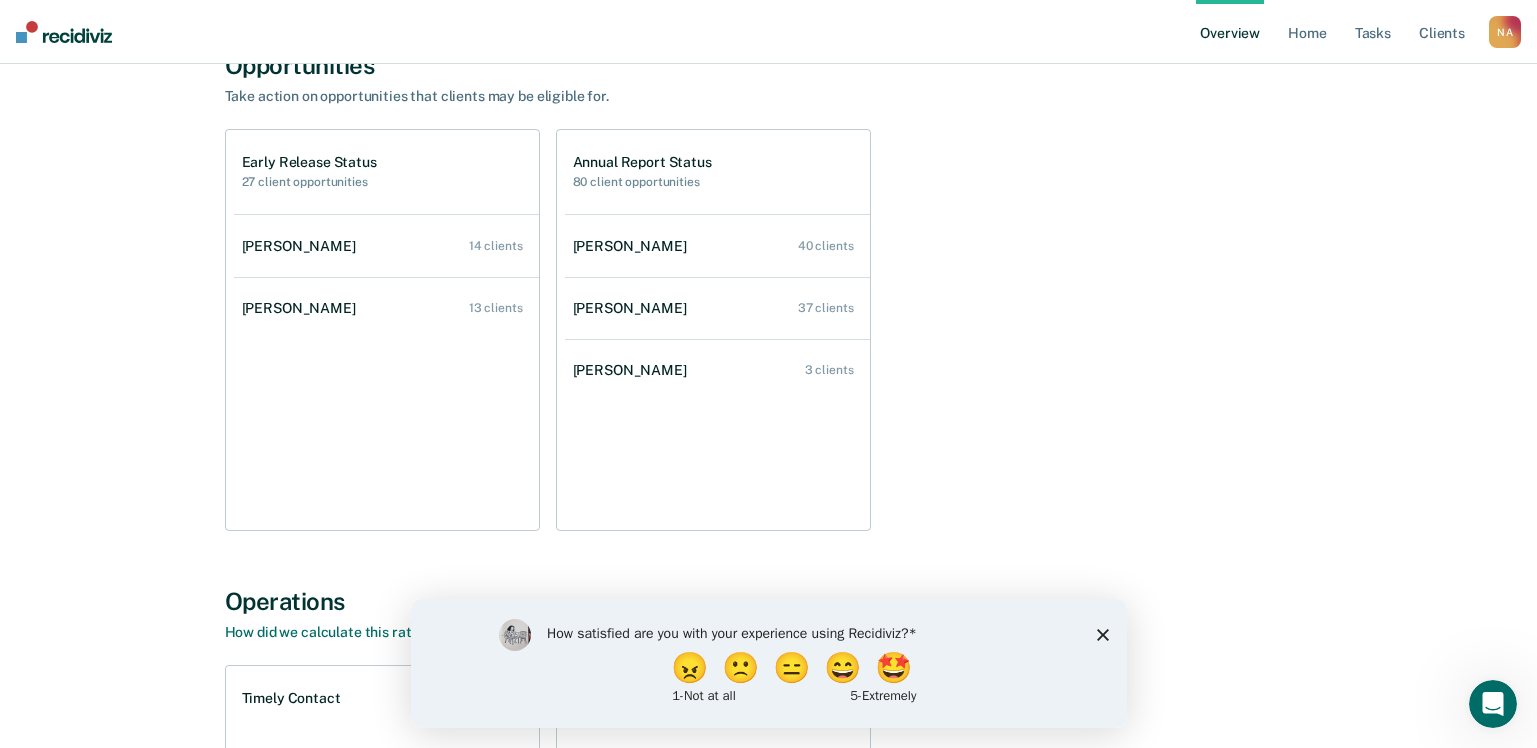 scroll, scrollTop: 200, scrollLeft: 0, axis: vertical 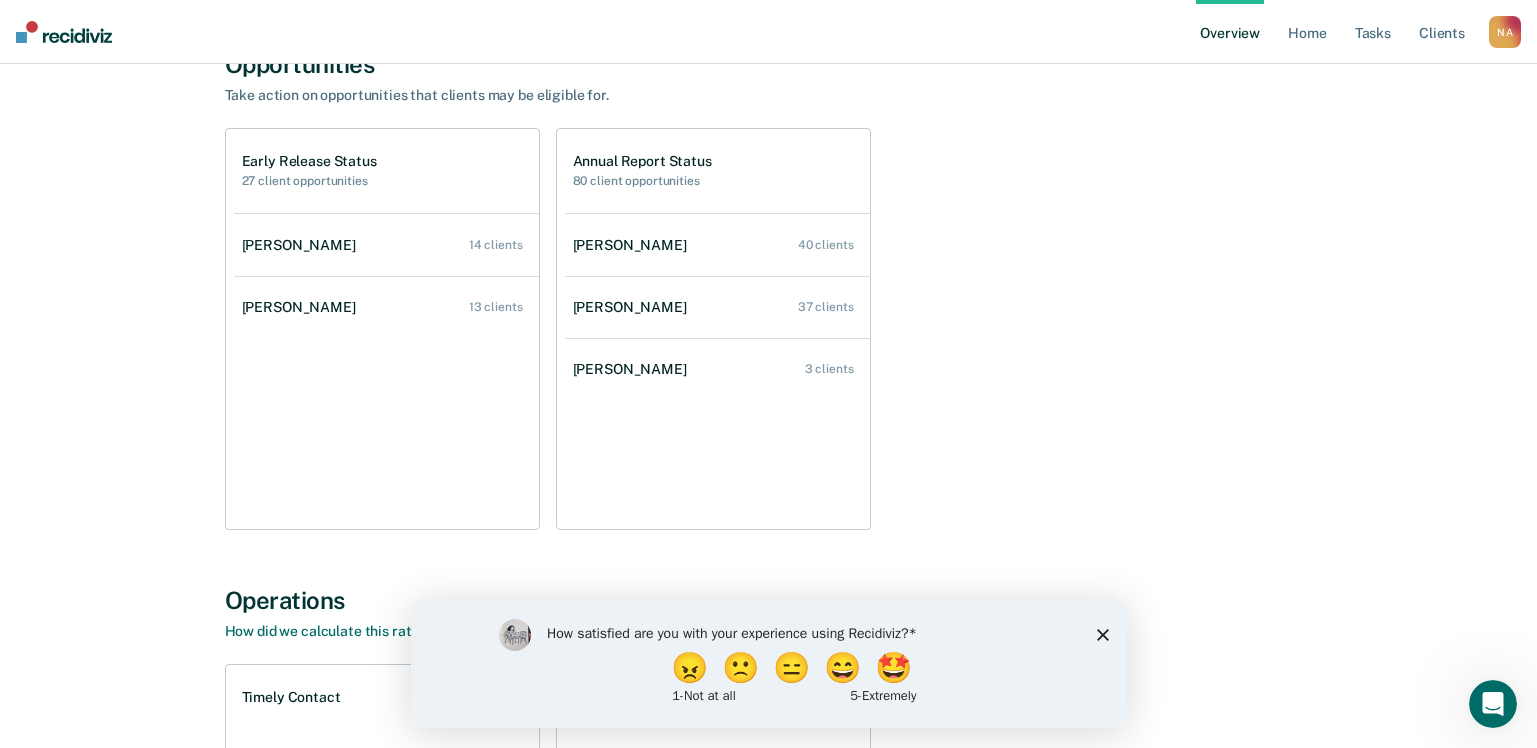 click on "37 clients" at bounding box center (826, 307) 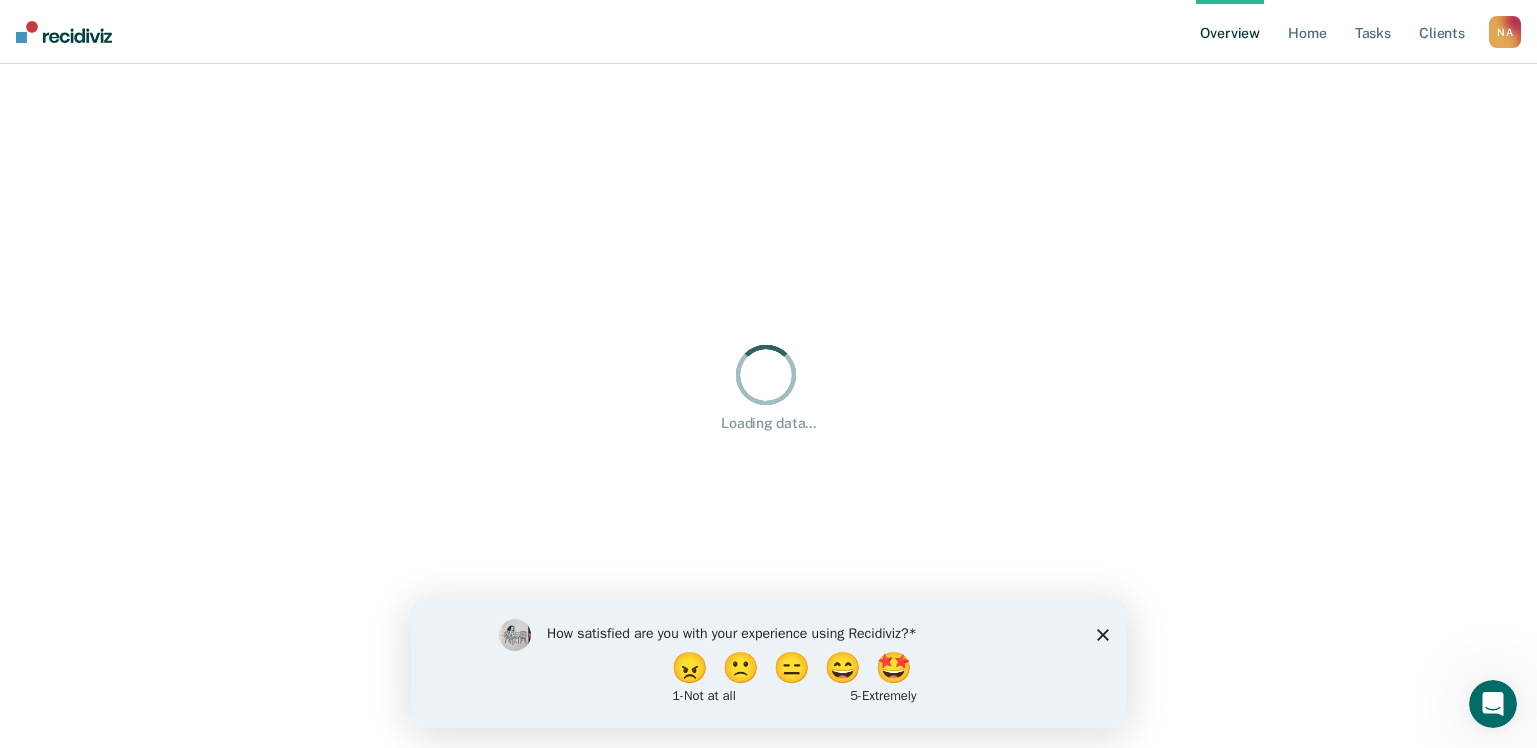 scroll, scrollTop: 0, scrollLeft: 0, axis: both 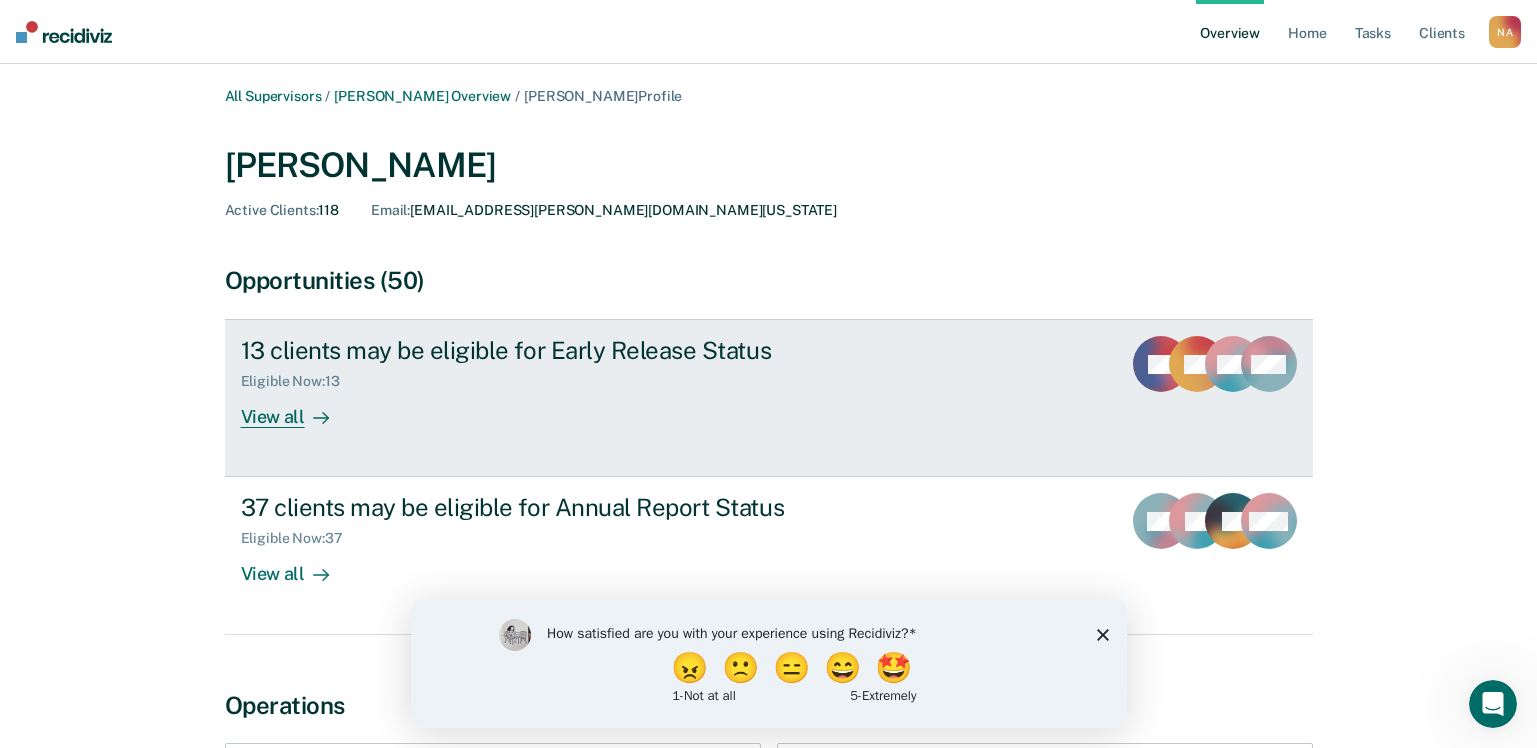 click on "View all" at bounding box center (297, 409) 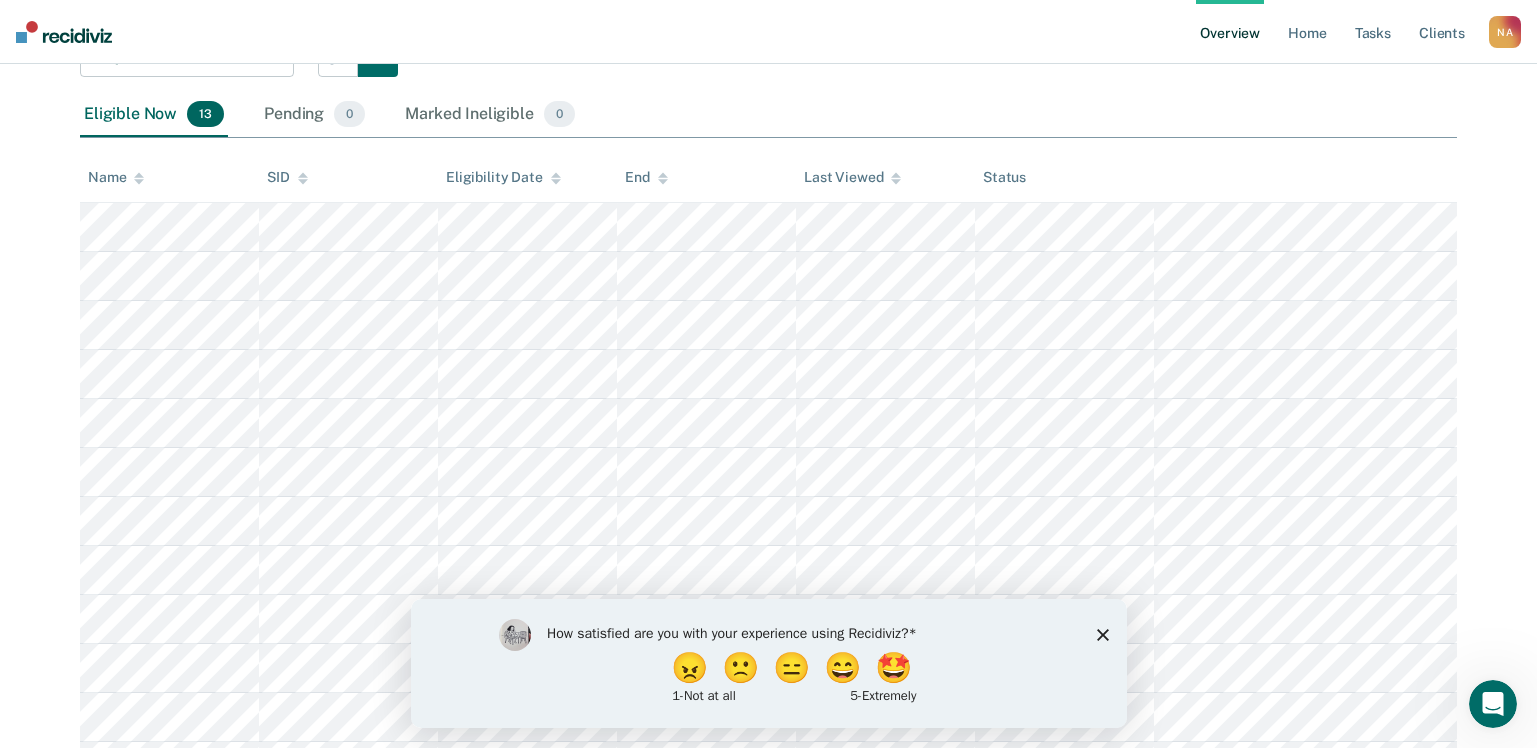 scroll, scrollTop: 0, scrollLeft: 0, axis: both 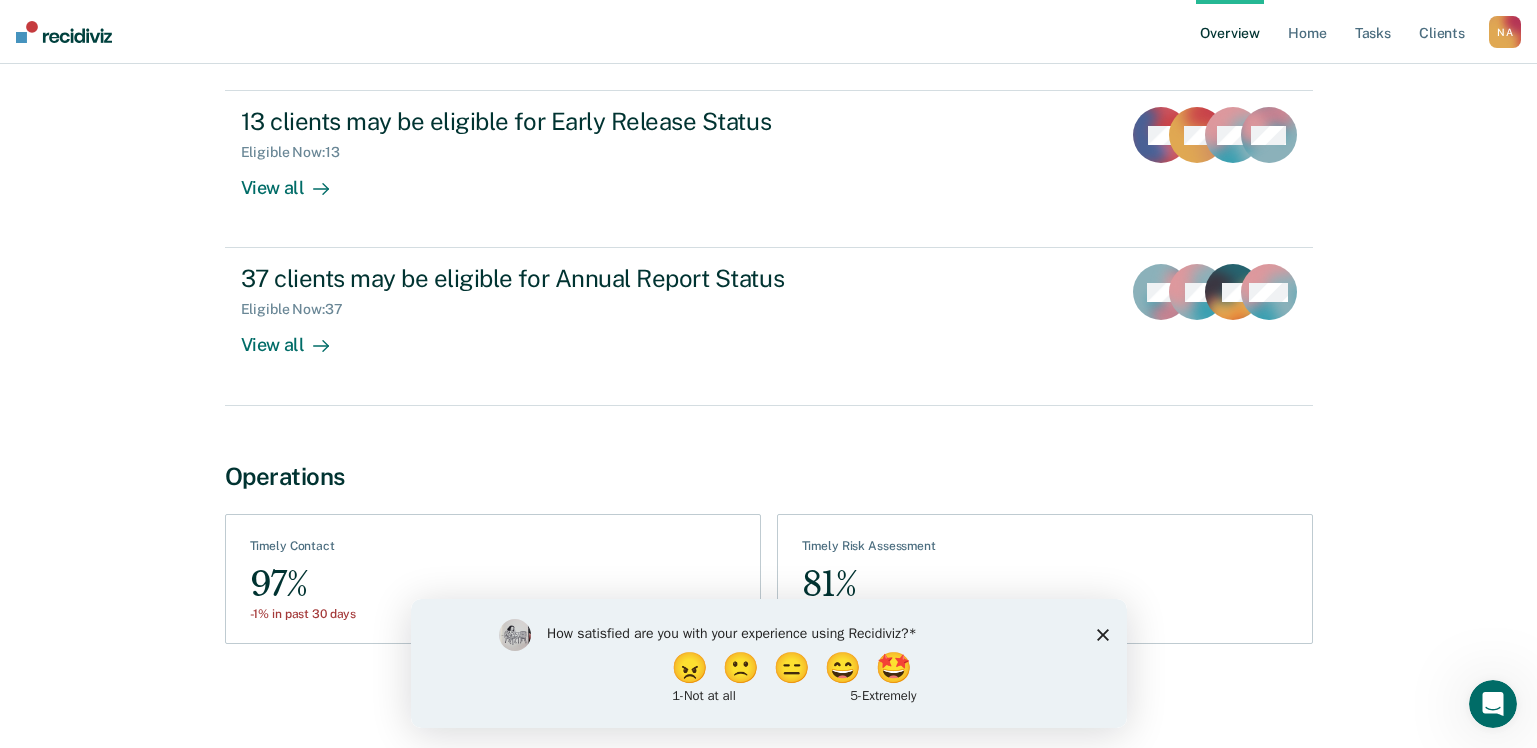 click 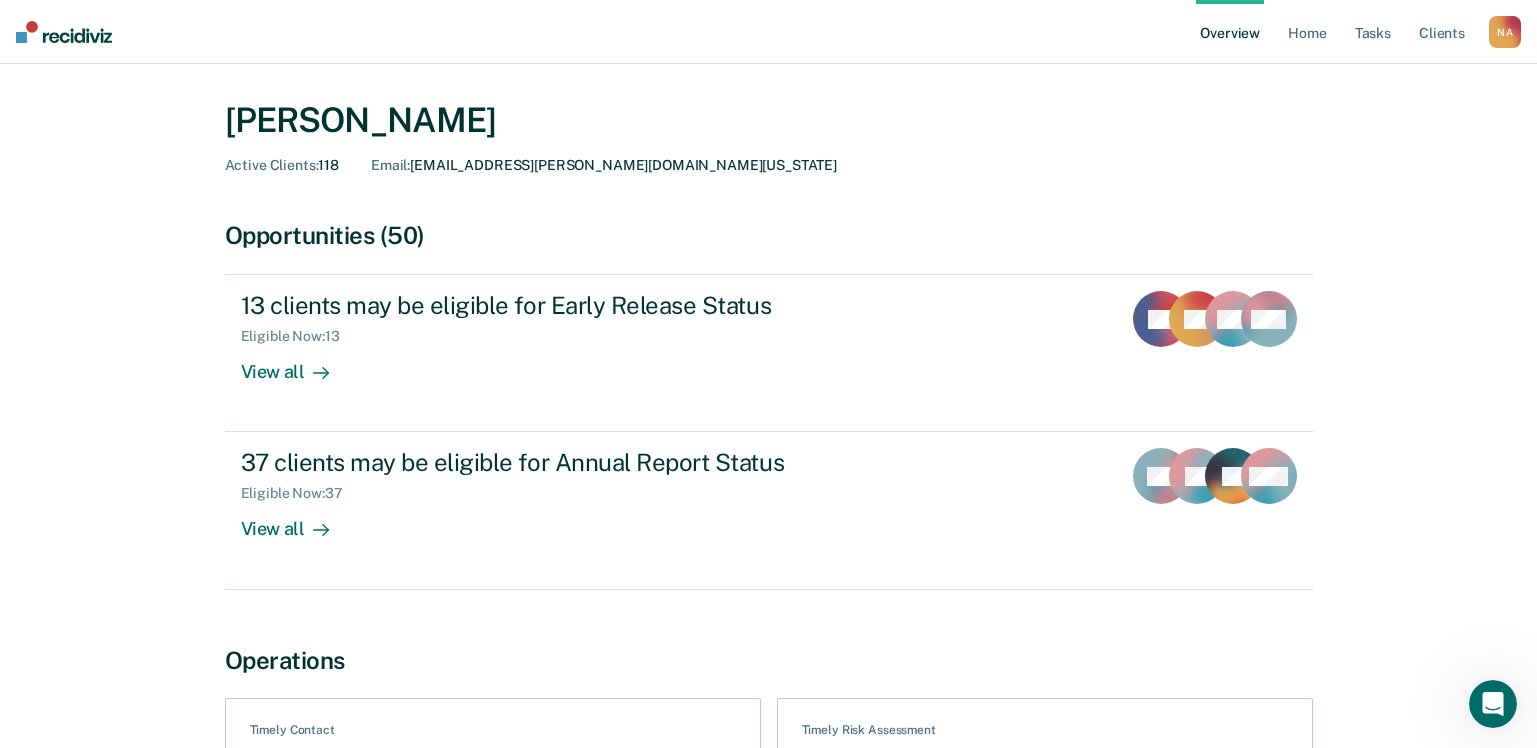 scroll, scrollTop: 0, scrollLeft: 0, axis: both 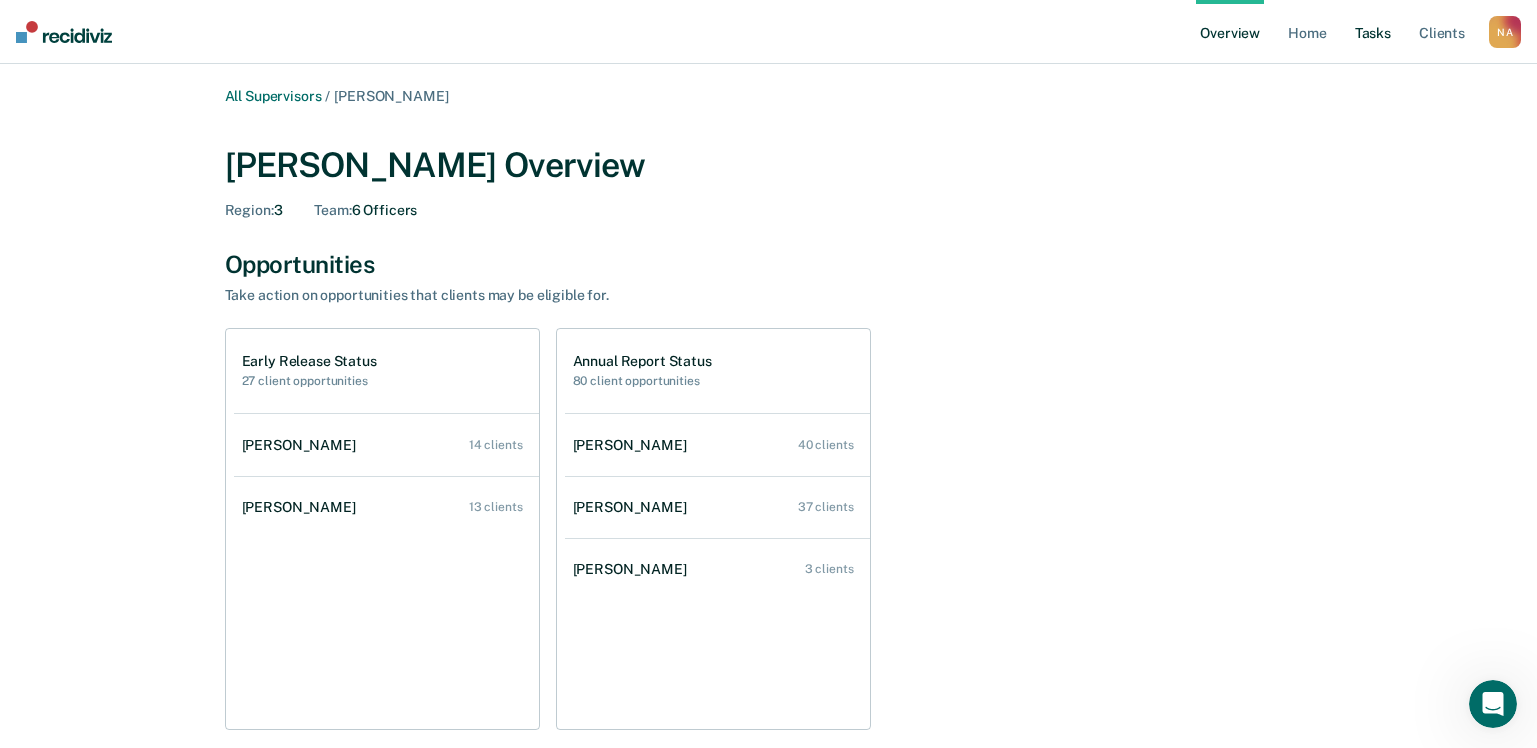click on "Tasks" at bounding box center (1373, 32) 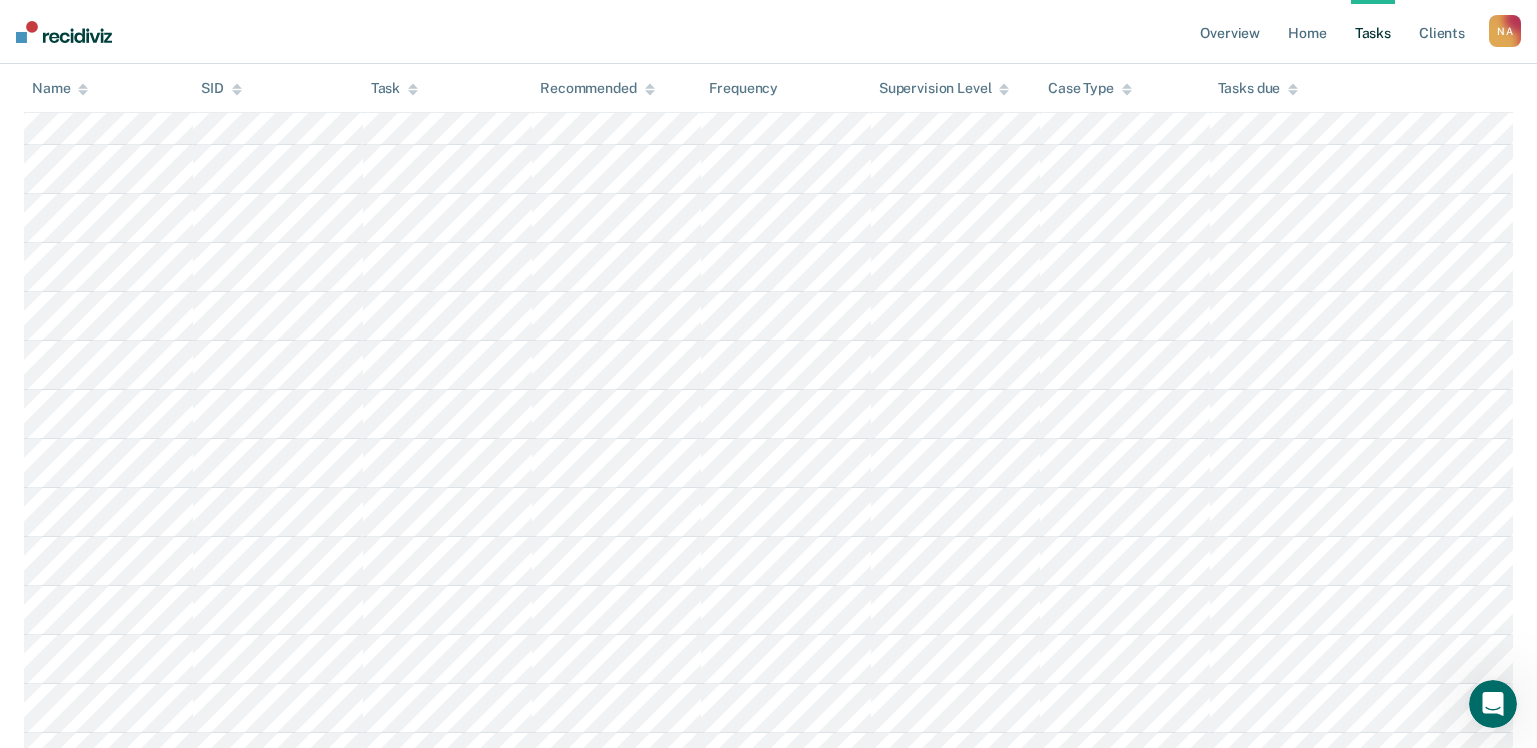 scroll, scrollTop: 1700, scrollLeft: 0, axis: vertical 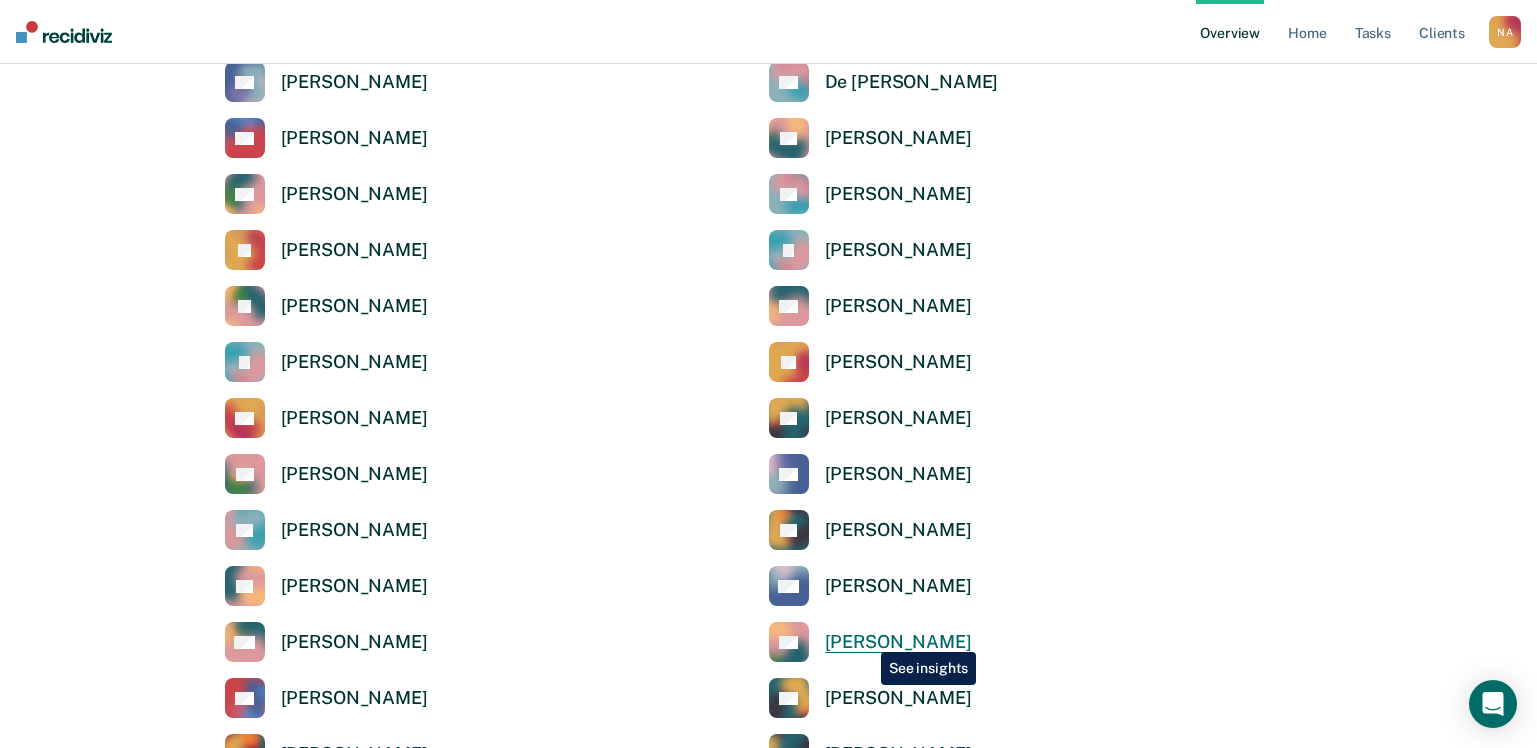 click on "[PERSON_NAME]" at bounding box center [898, 642] 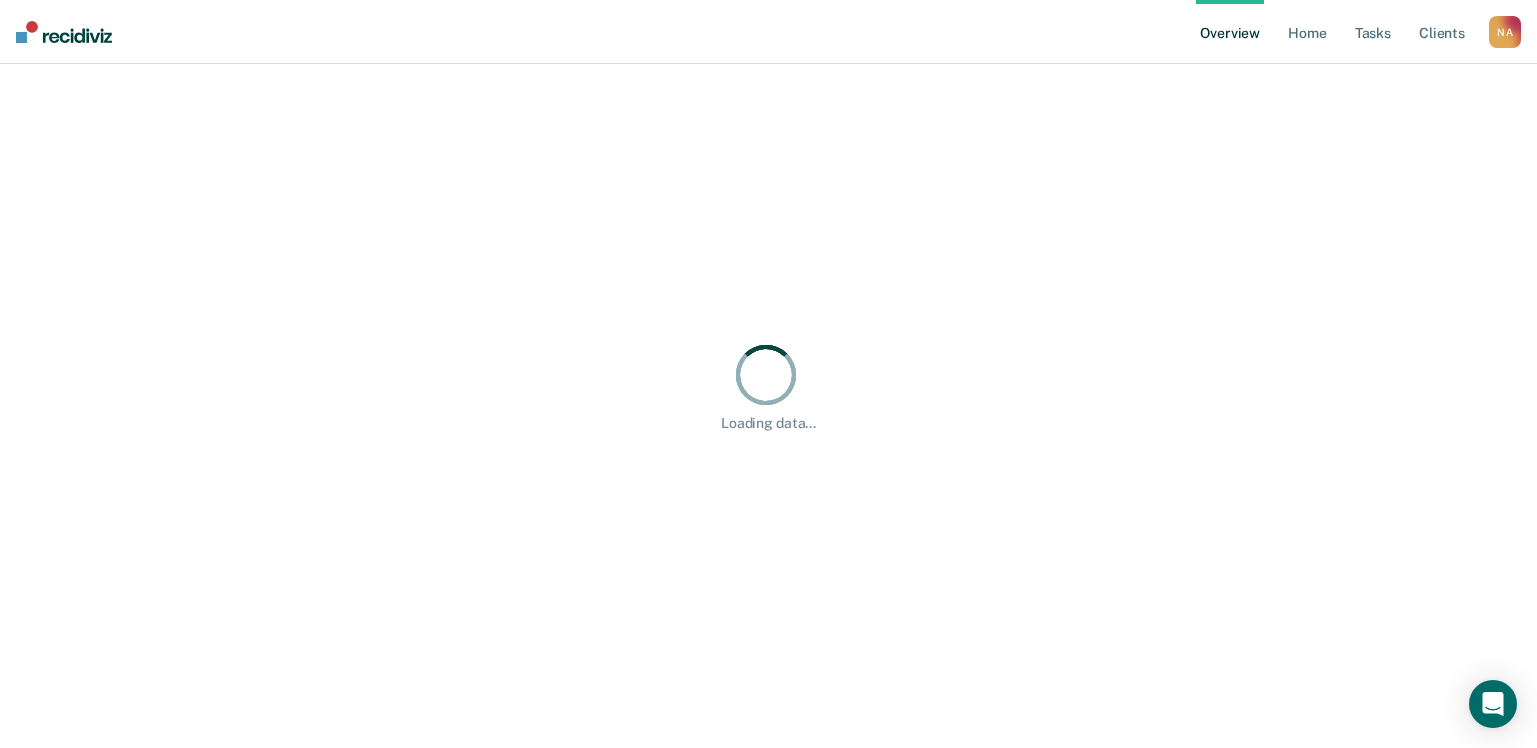 scroll, scrollTop: 0, scrollLeft: 0, axis: both 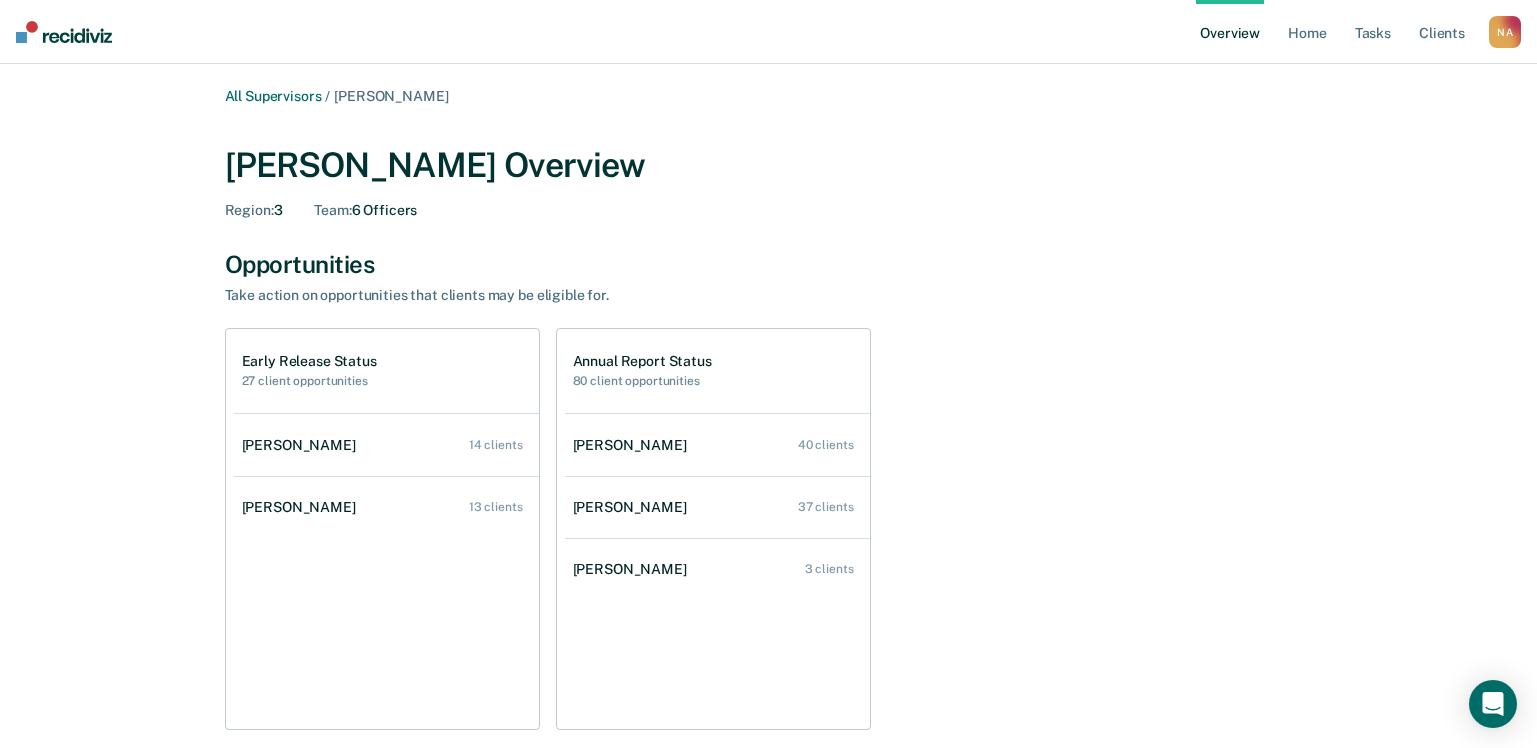 click on "Early Release Status 27 client opportunities Kendra Willory   14 clients Fifia Waithe   13 clients Annual Report Status 80 client opportunities Kendra Willory   40 clients Fifia Waithe   37 clients Ibrahim Shaibou   3 clients" at bounding box center (769, 529) 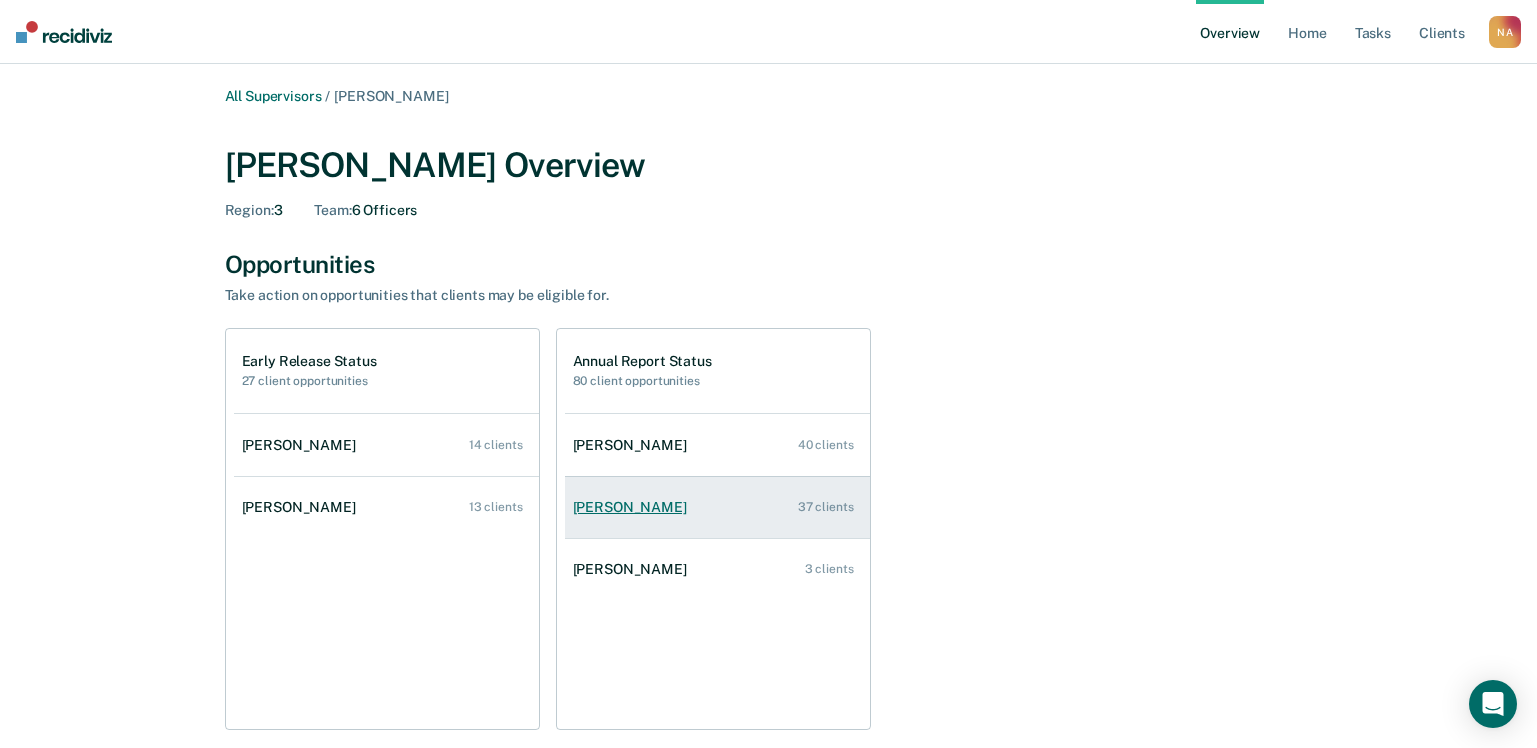 click on "[PERSON_NAME]" at bounding box center [634, 507] 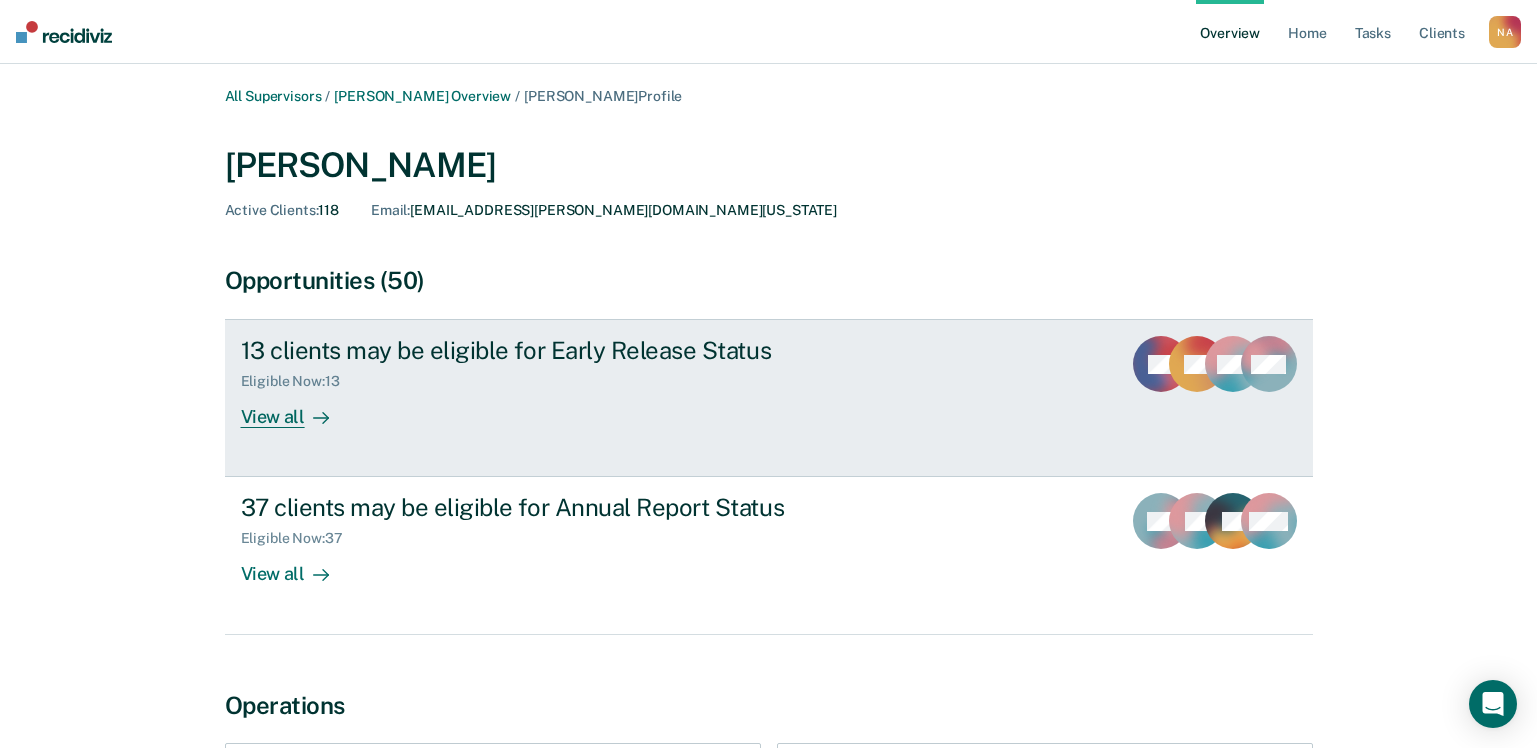 click on "View all" at bounding box center [297, 409] 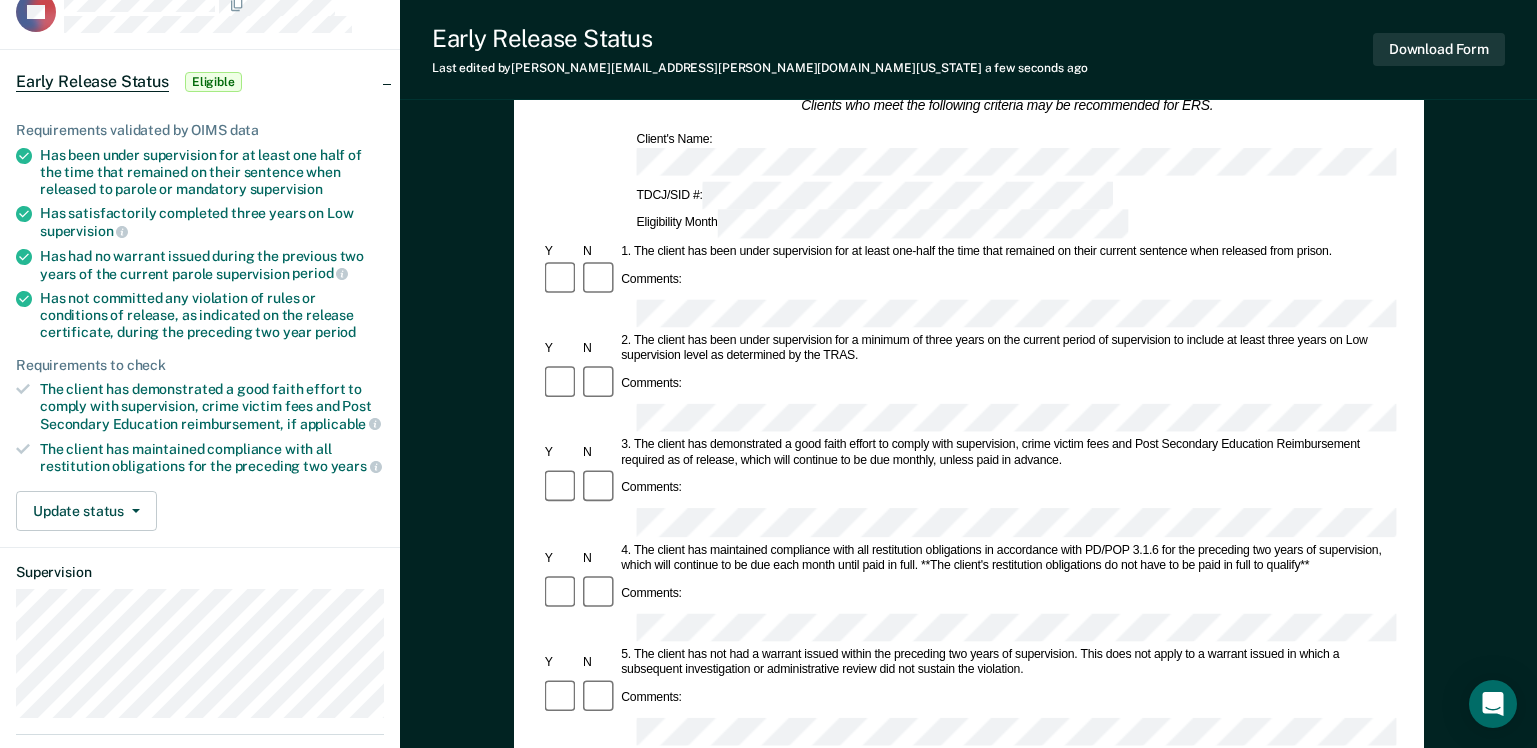 scroll, scrollTop: 0, scrollLeft: 0, axis: both 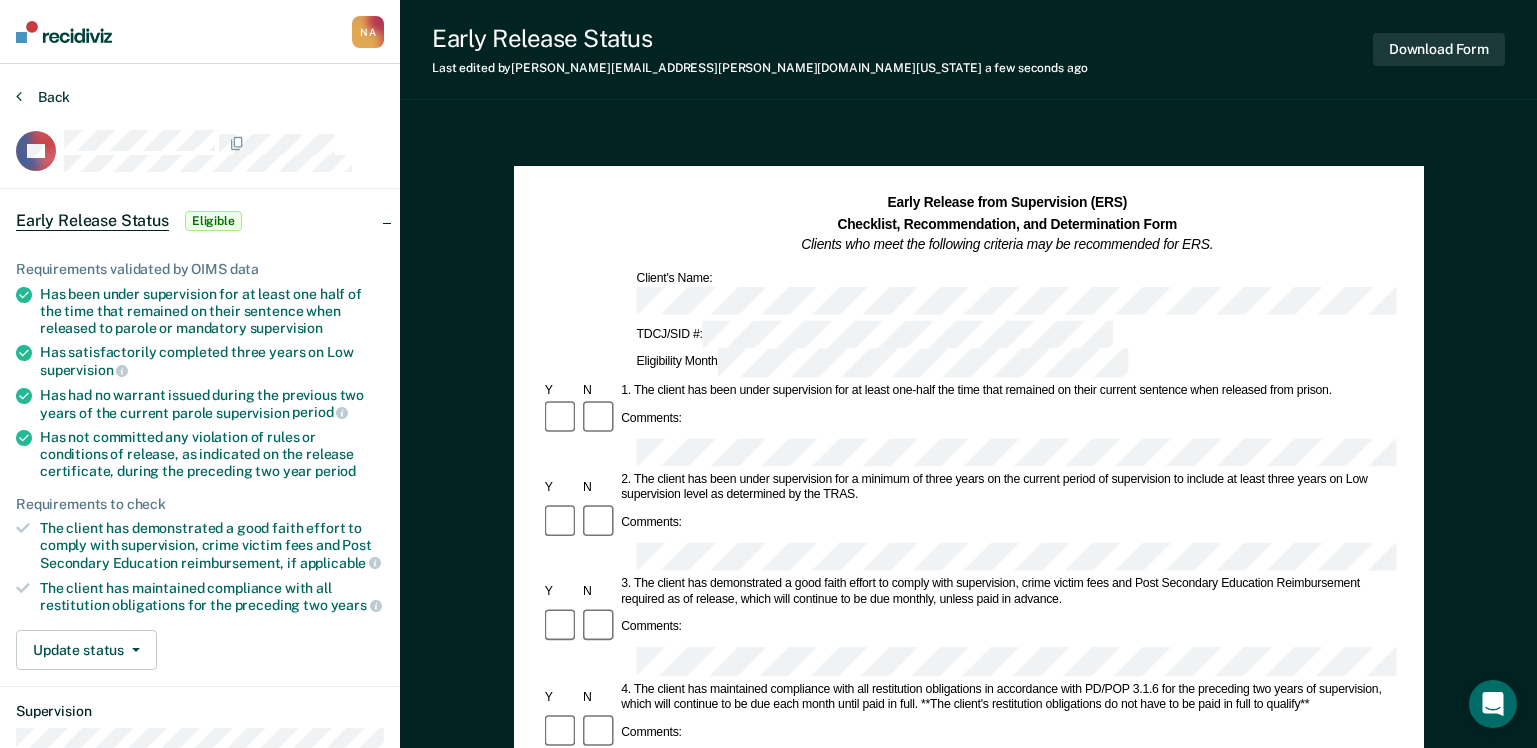 click at bounding box center [19, 96] 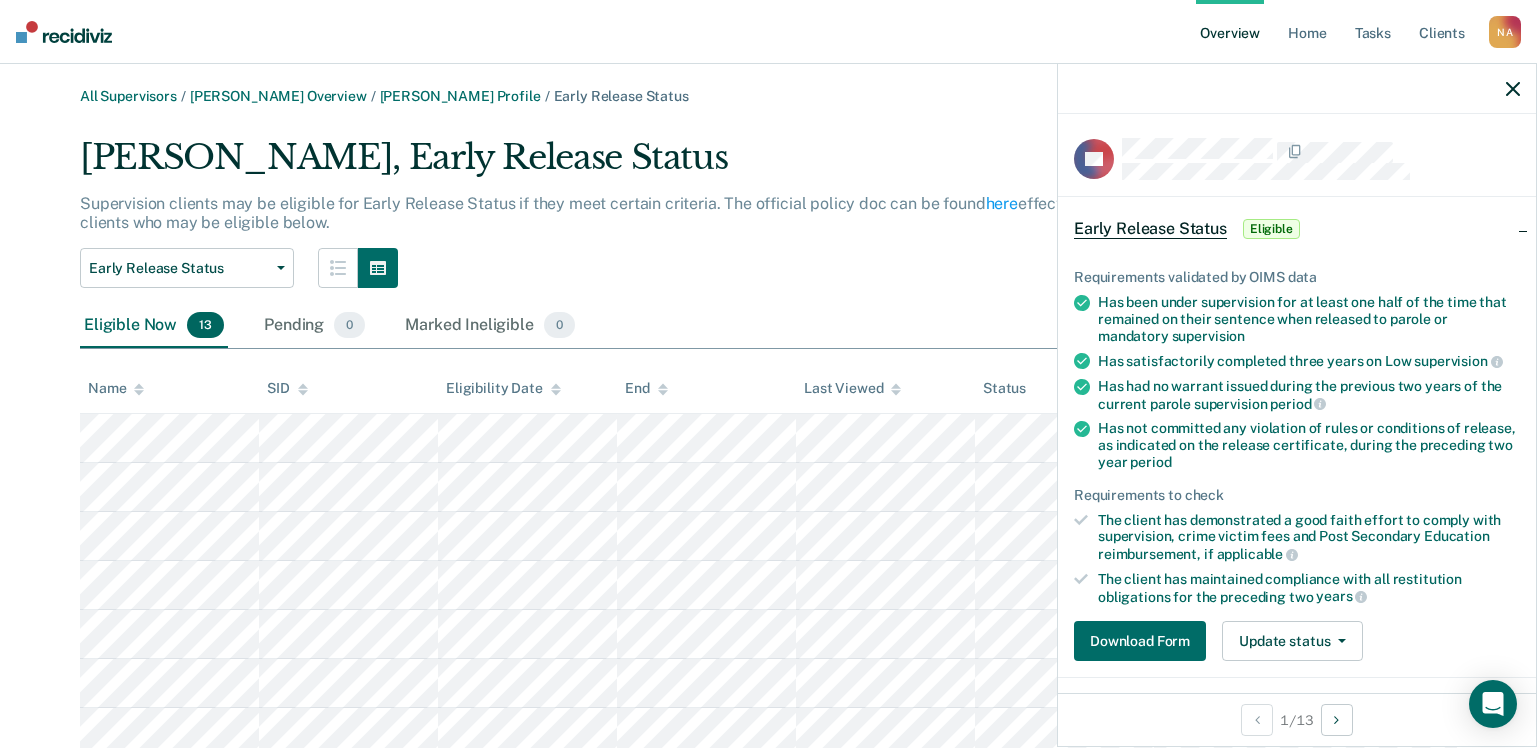 click at bounding box center (1297, 89) 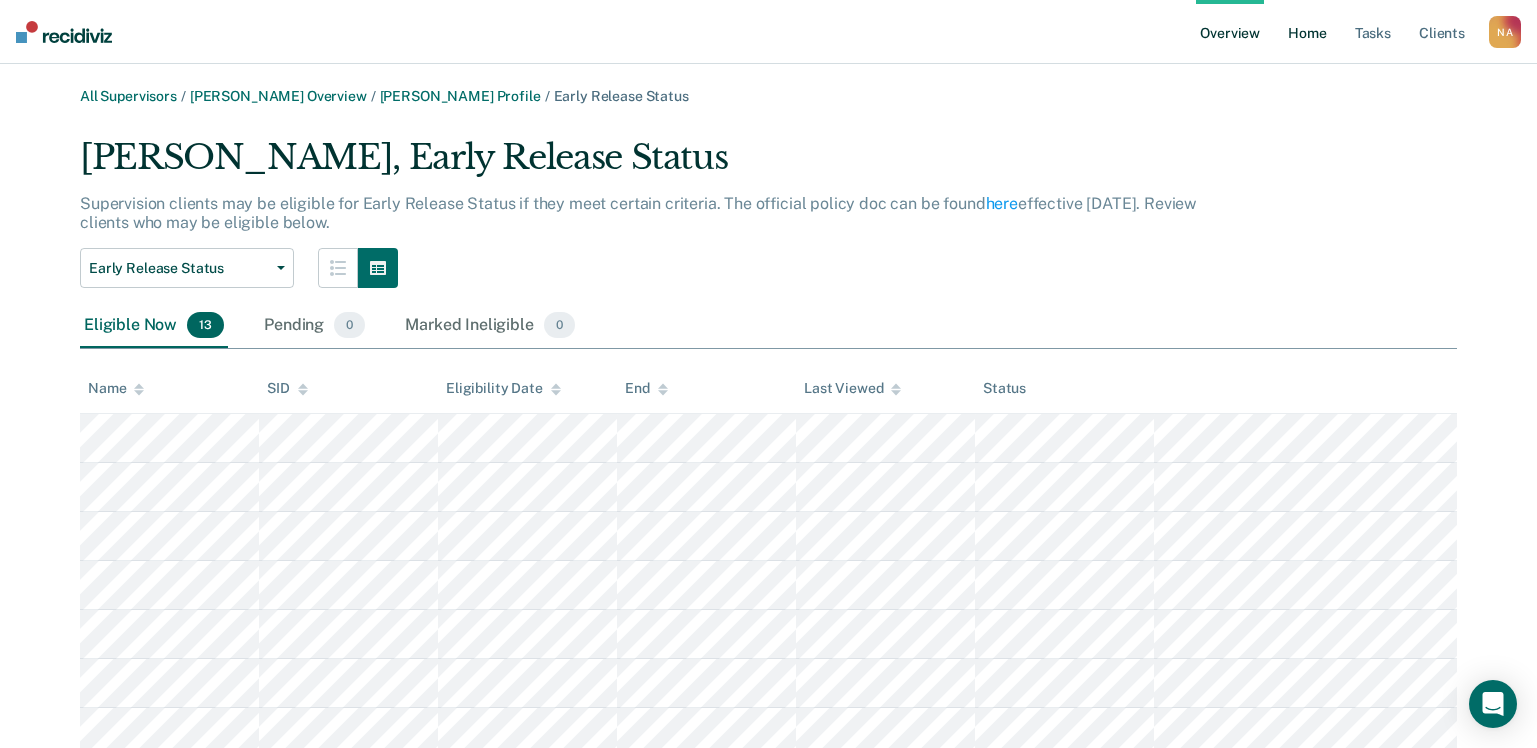 click on "Home" at bounding box center (1307, 32) 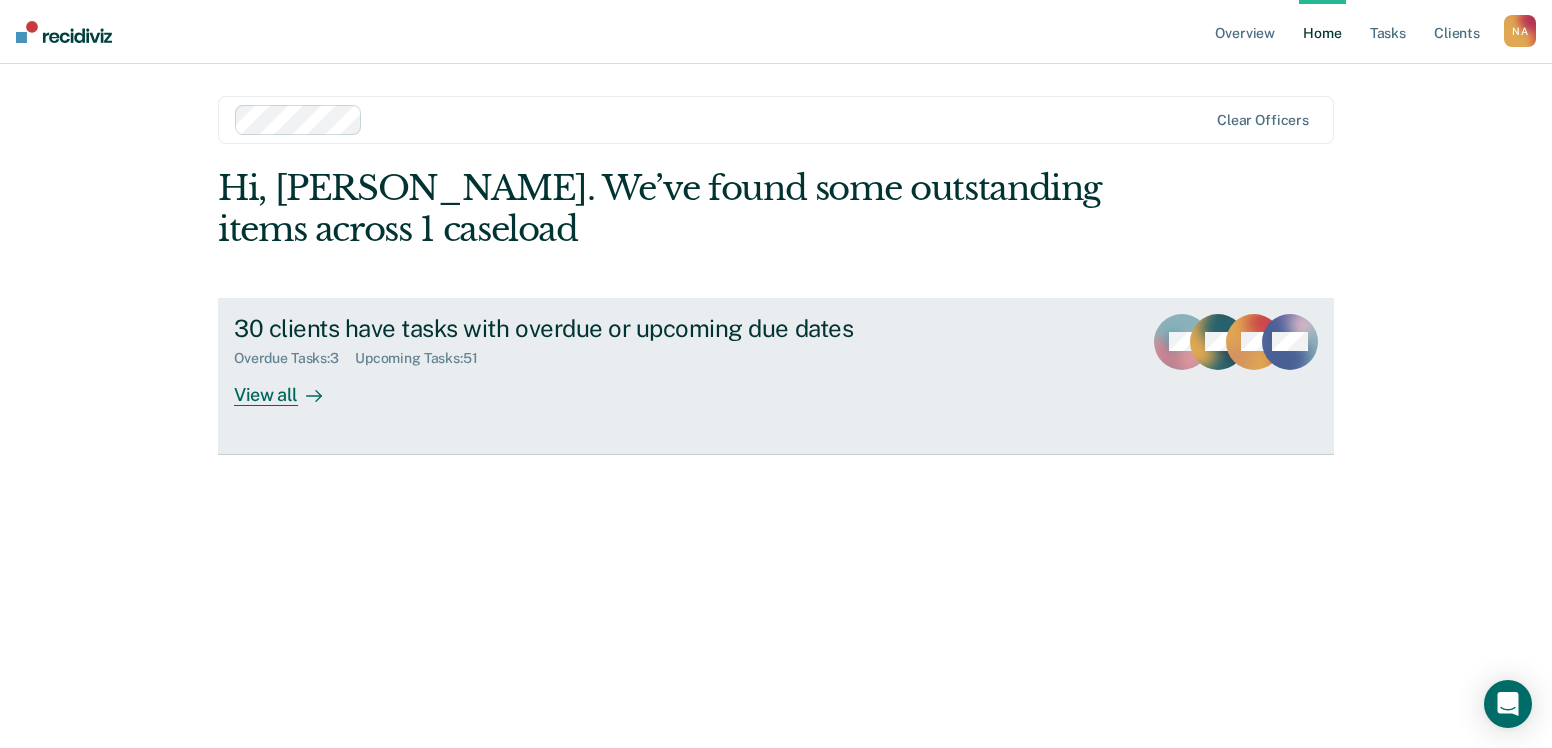 click on "View all" at bounding box center (290, 386) 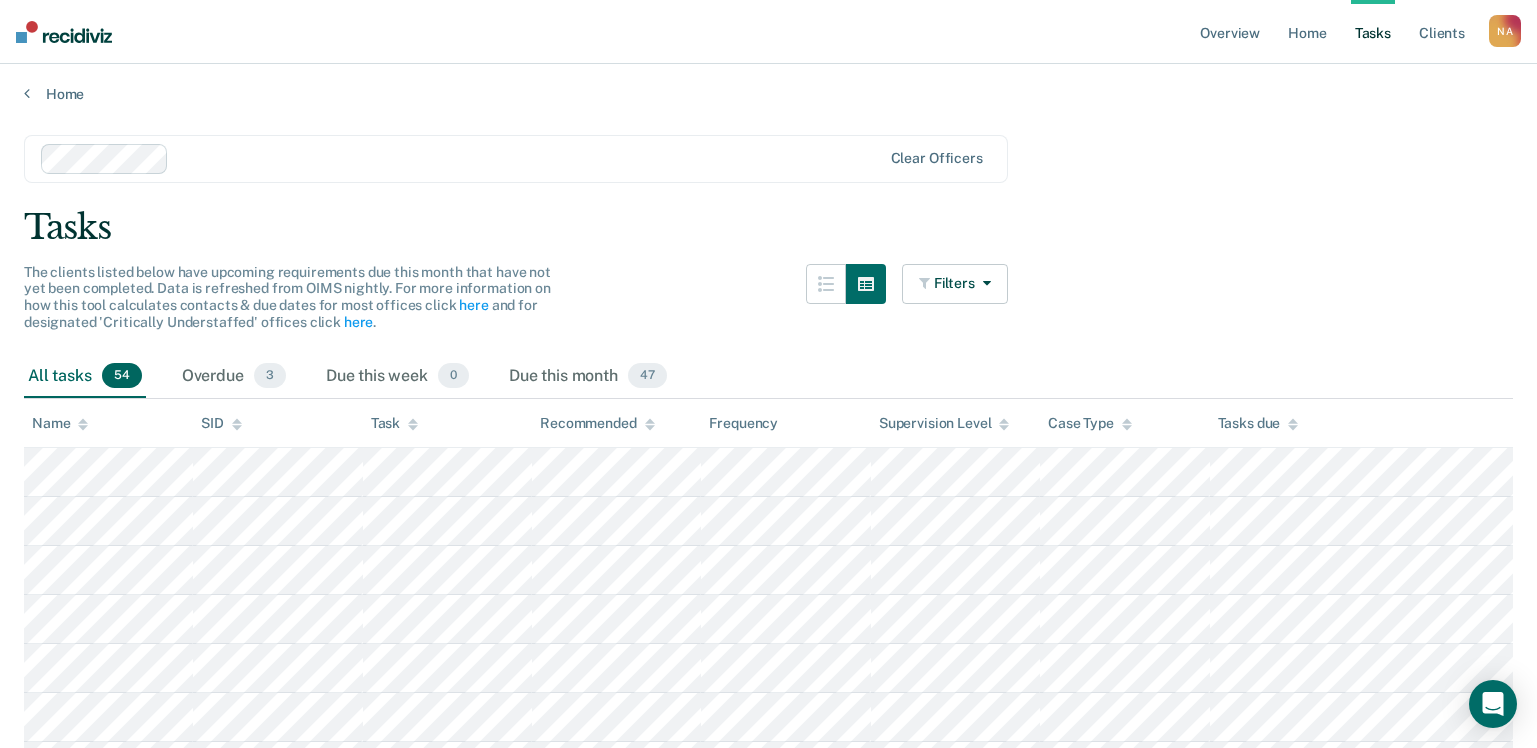 scroll, scrollTop: 0, scrollLeft: 0, axis: both 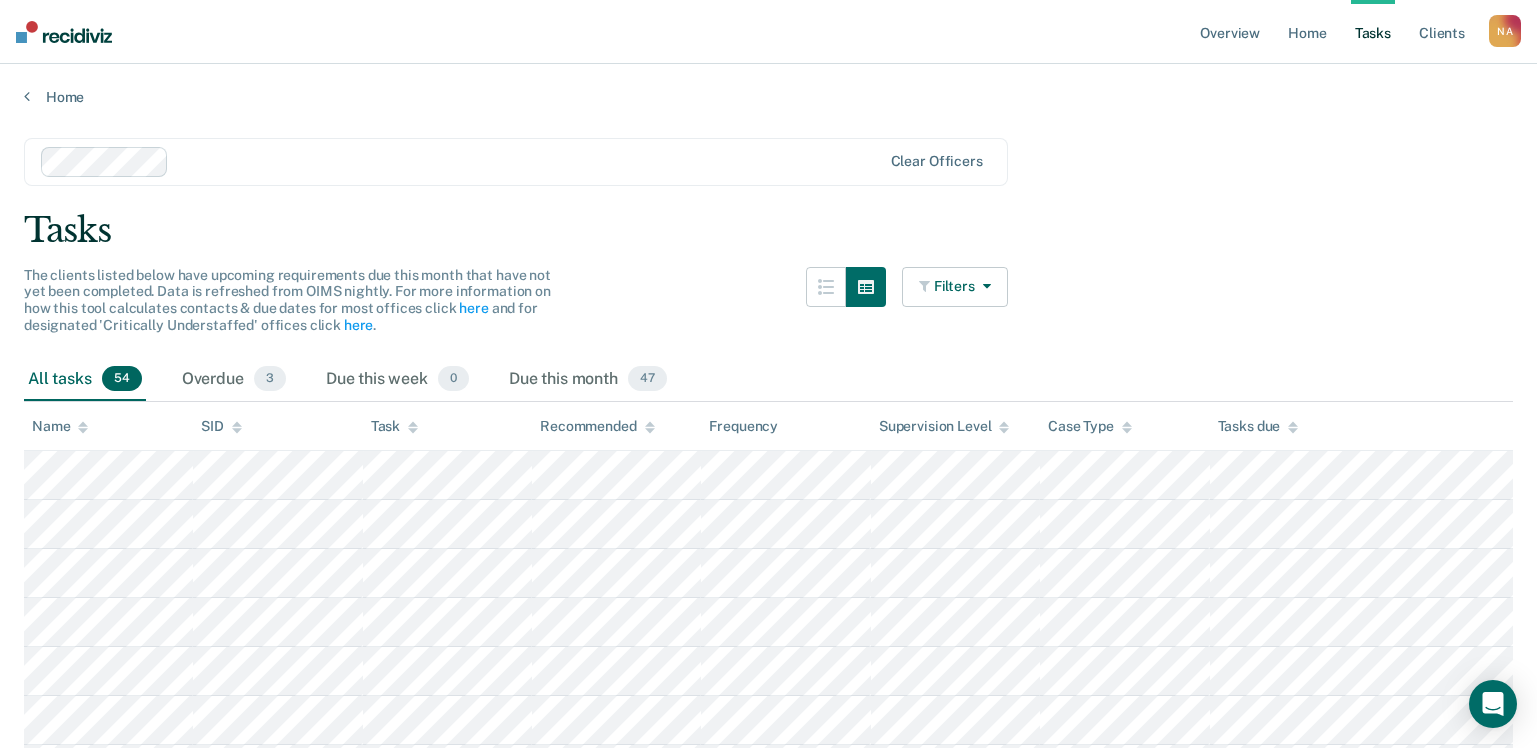 click on "Filters" at bounding box center [955, 287] 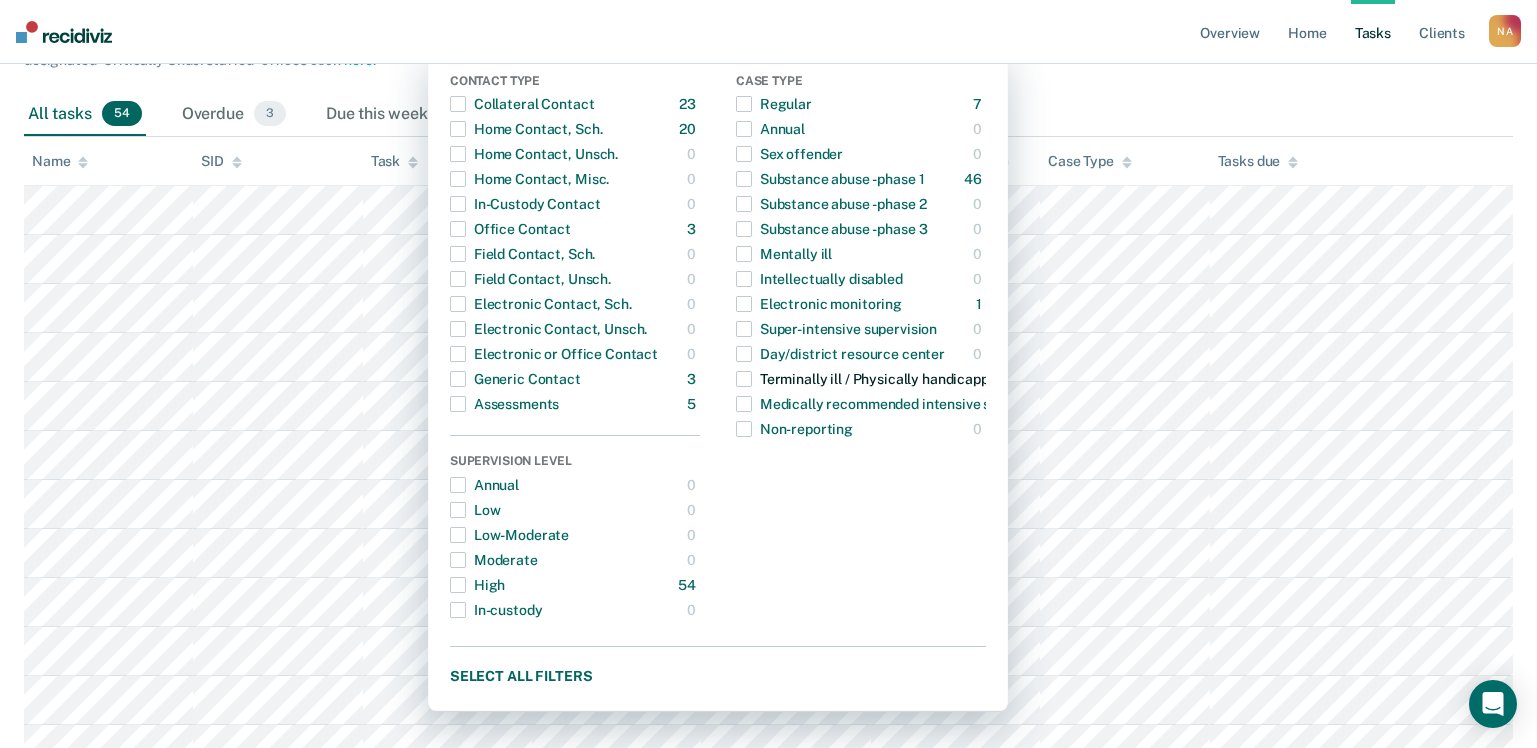 scroll, scrollTop: 300, scrollLeft: 0, axis: vertical 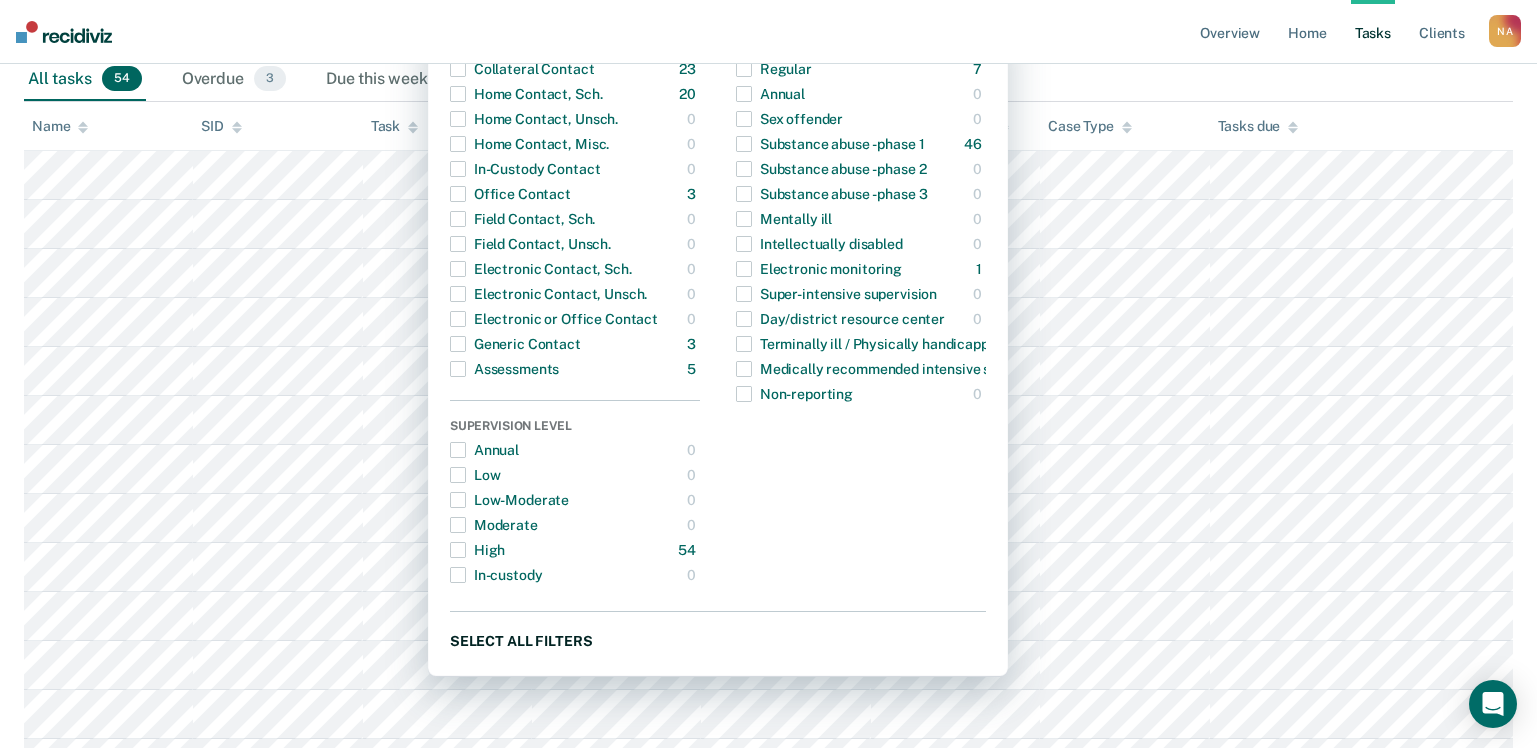 click on "Select all filters" at bounding box center (718, 640) 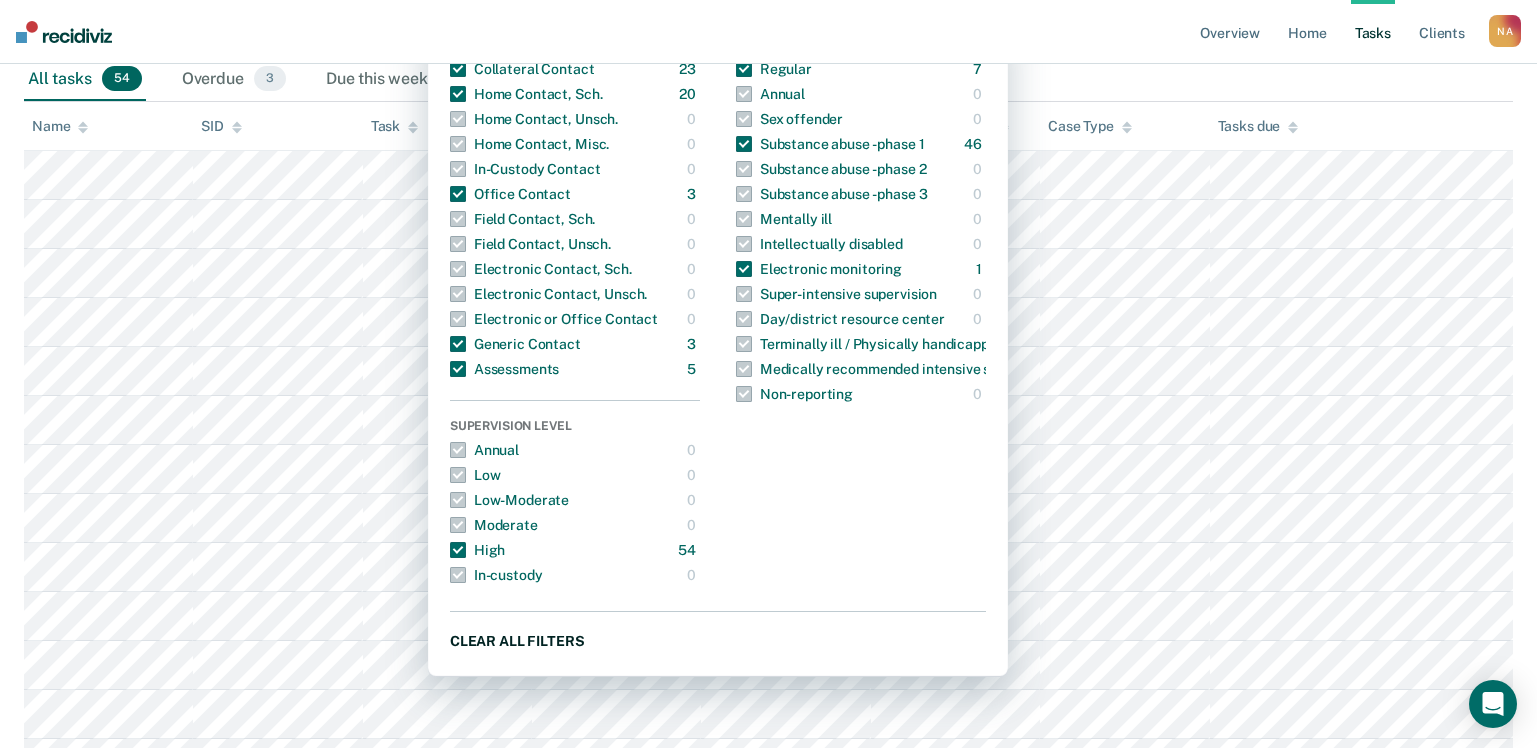 click on "Clear all filters" at bounding box center [718, 640] 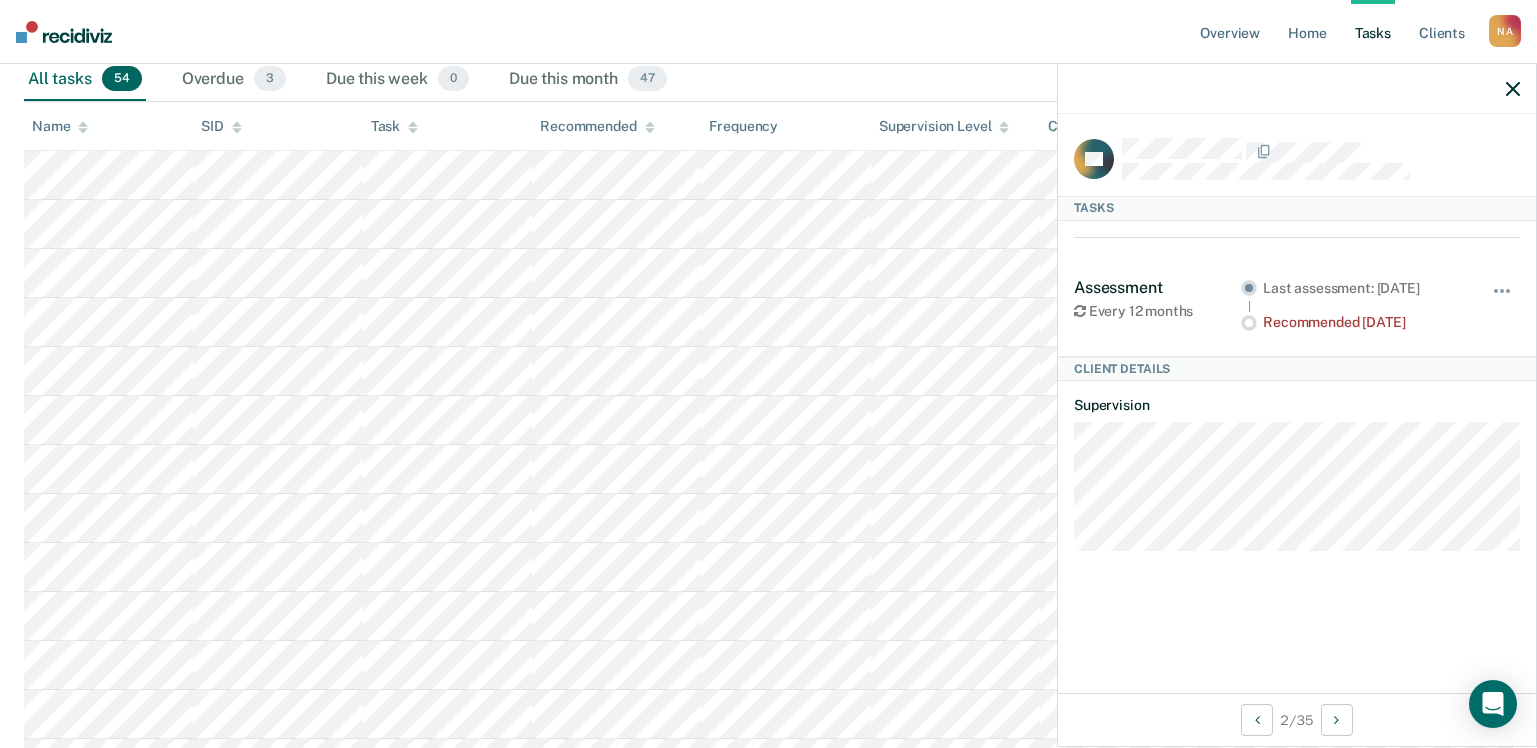 click 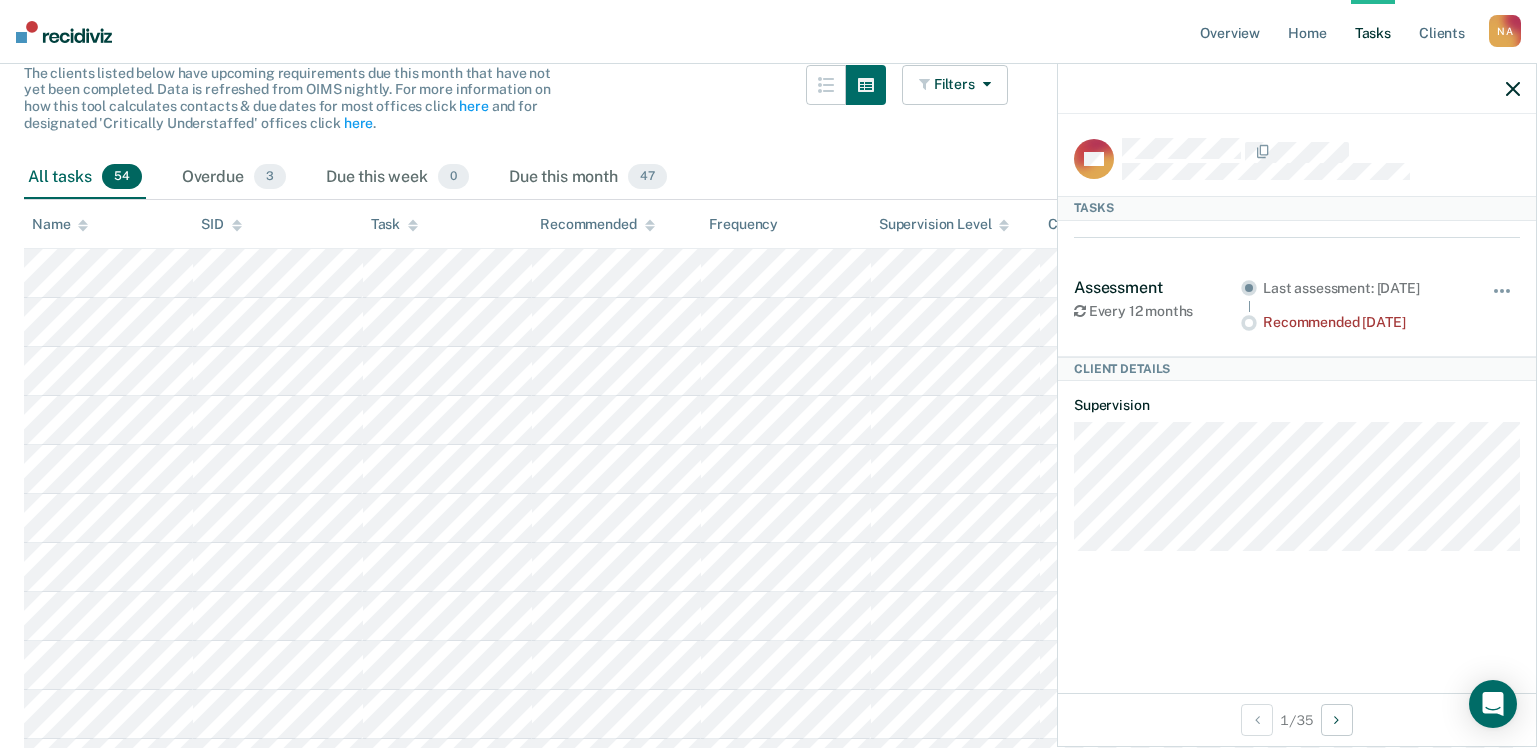 scroll, scrollTop: 200, scrollLeft: 0, axis: vertical 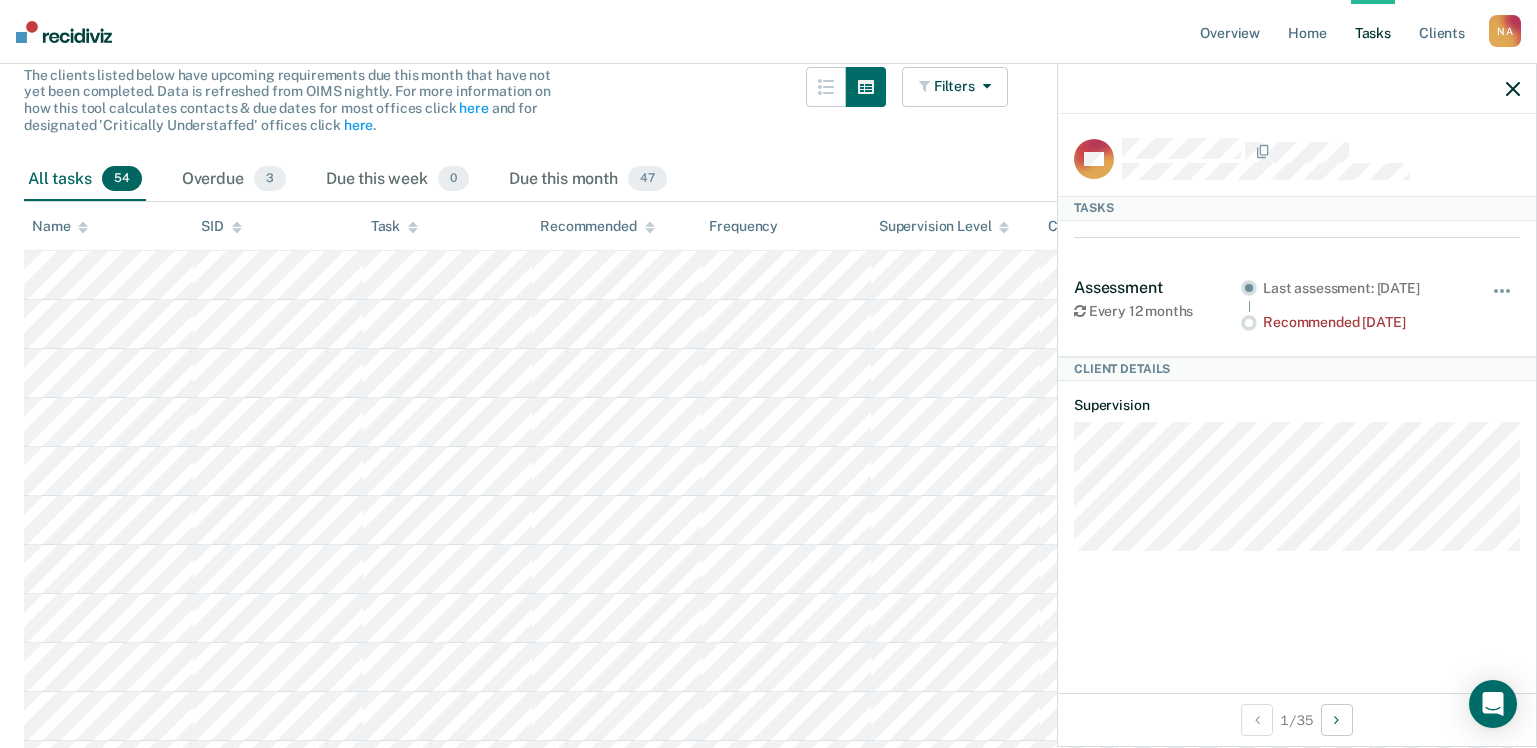 click 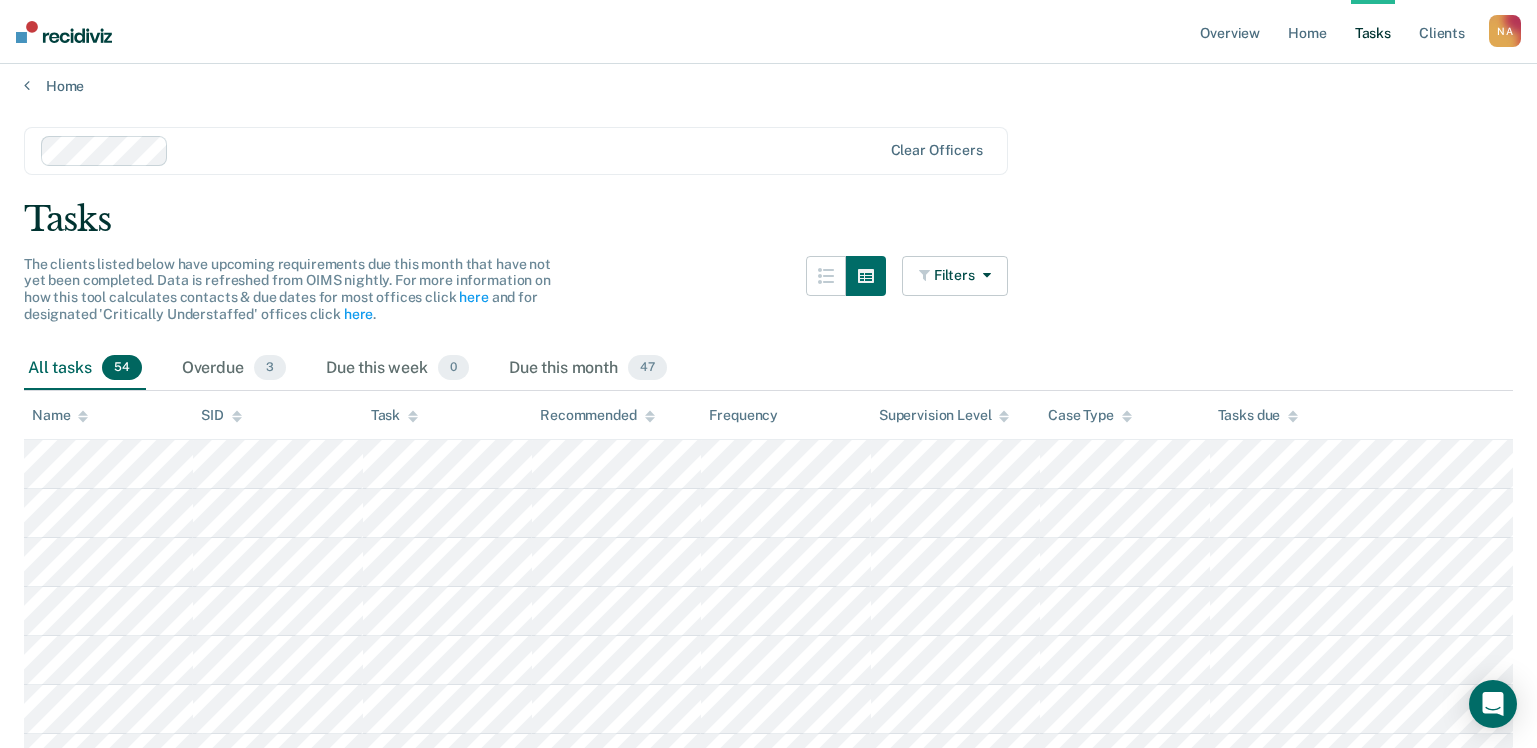 scroll, scrollTop: 0, scrollLeft: 0, axis: both 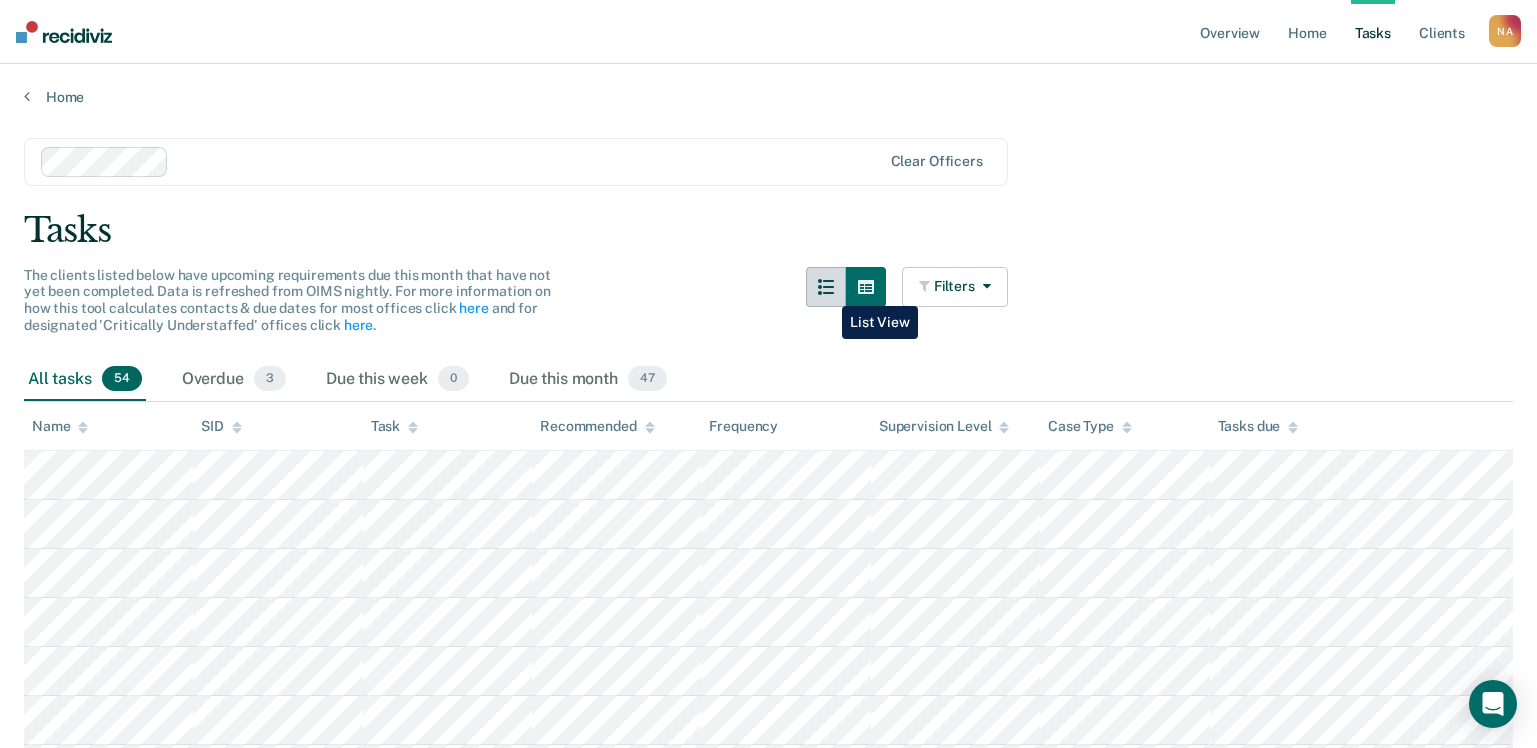 click 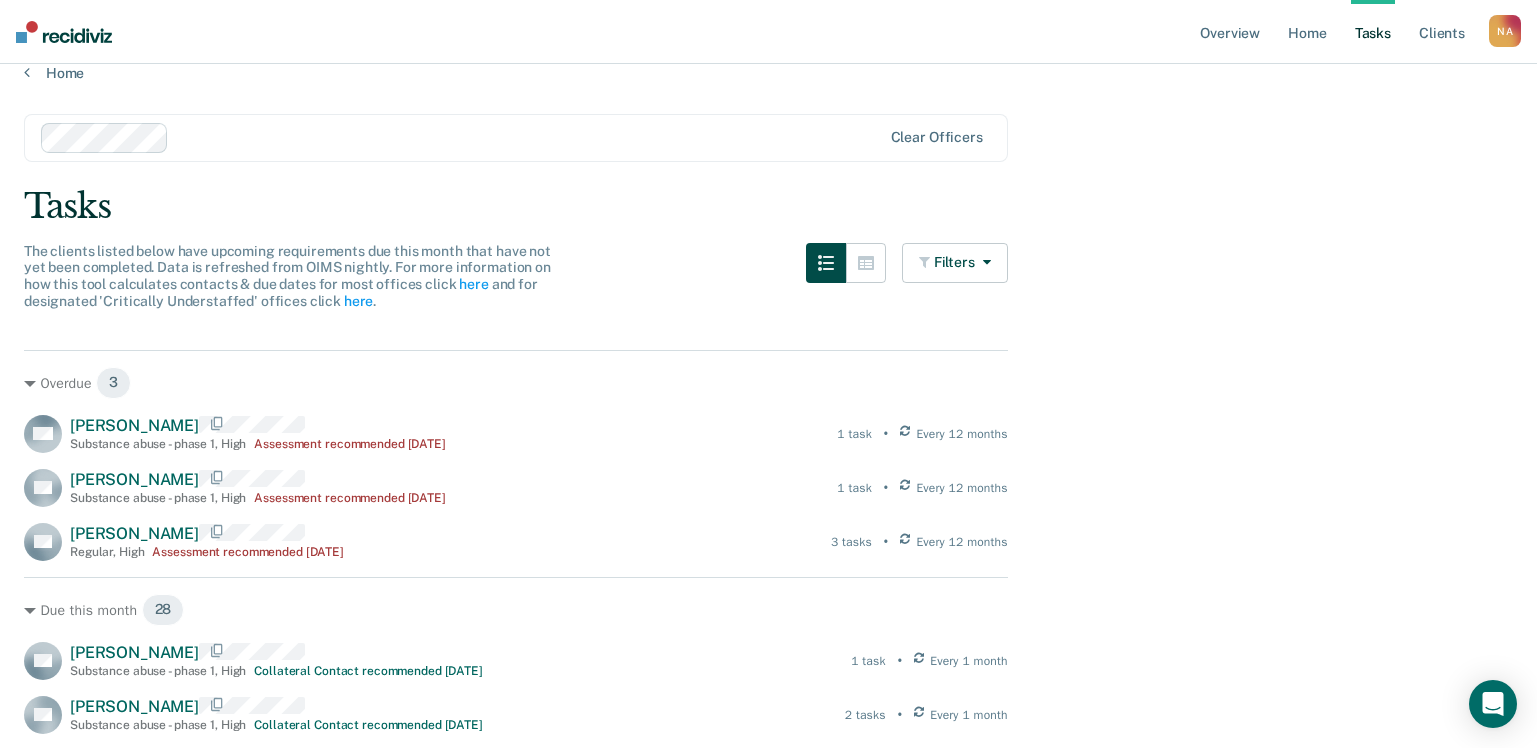 scroll, scrollTop: 0, scrollLeft: 0, axis: both 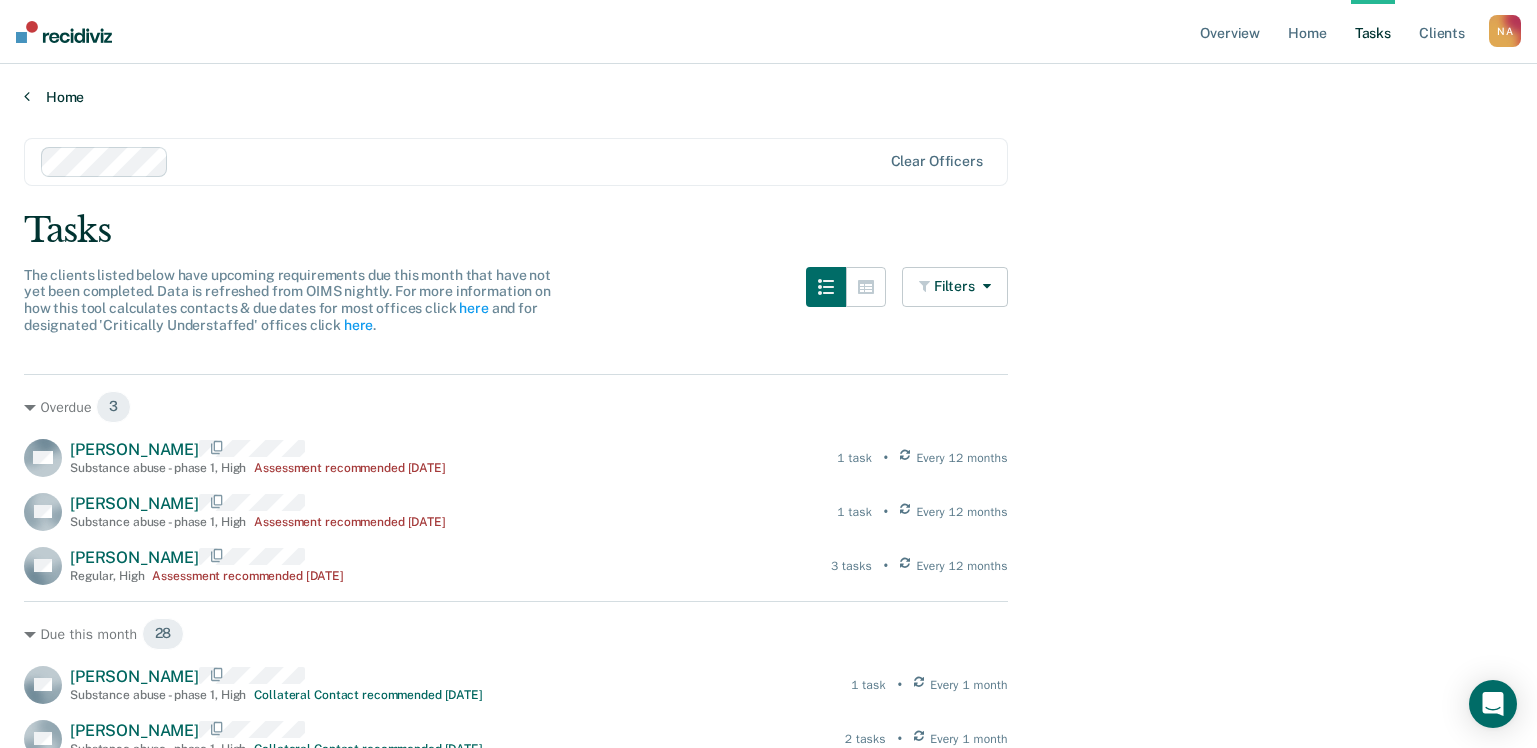 click on "Home" at bounding box center (768, 97) 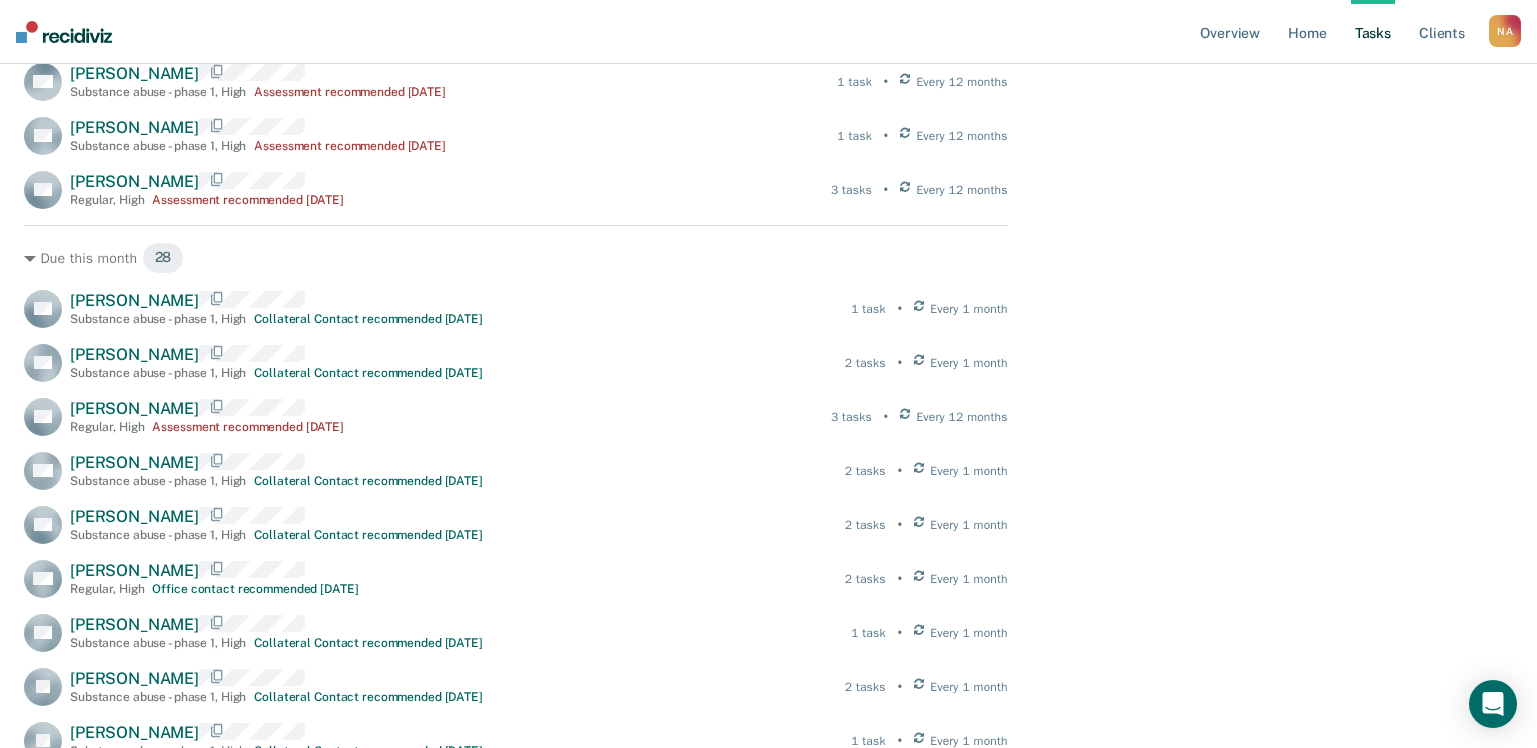 scroll, scrollTop: 0, scrollLeft: 0, axis: both 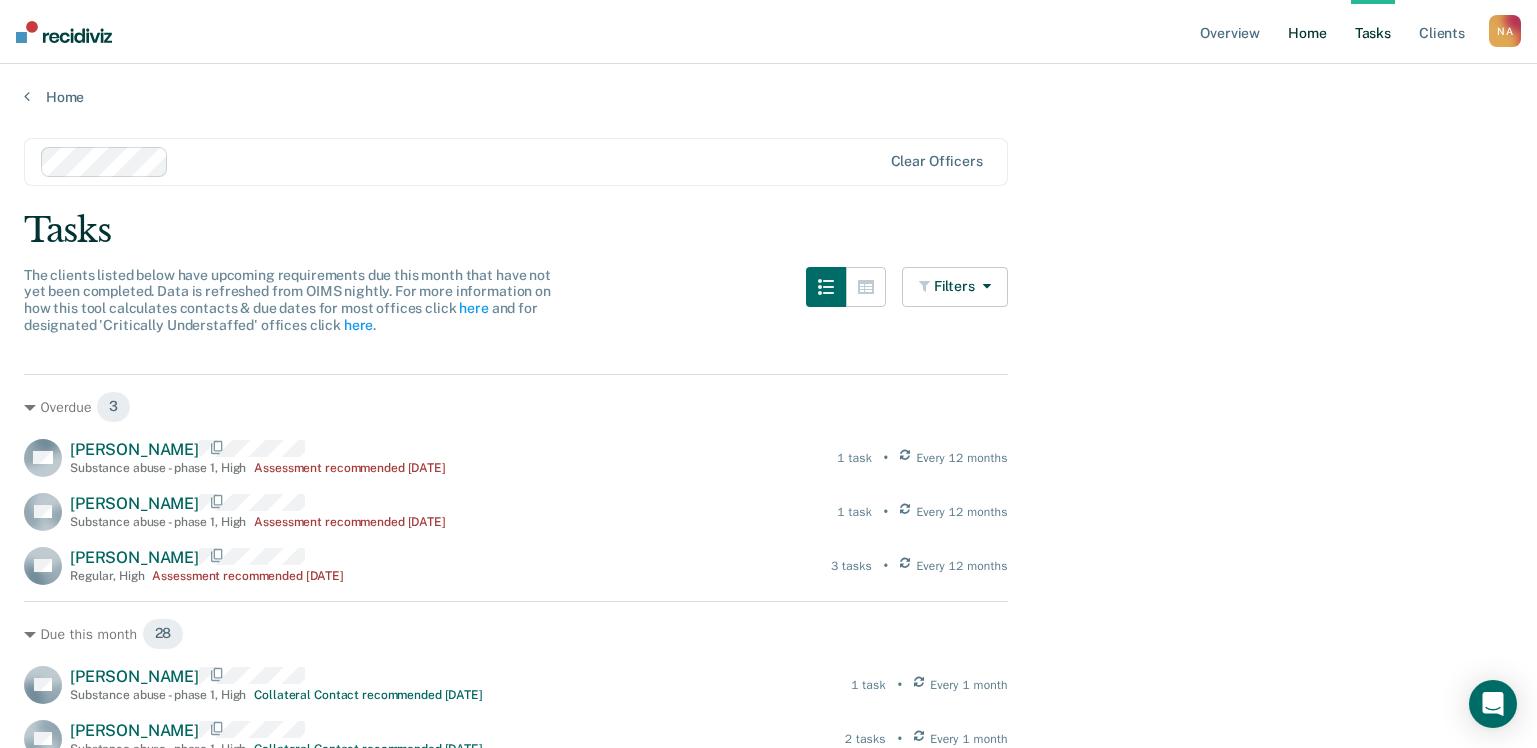 click on "Home" at bounding box center [1307, 32] 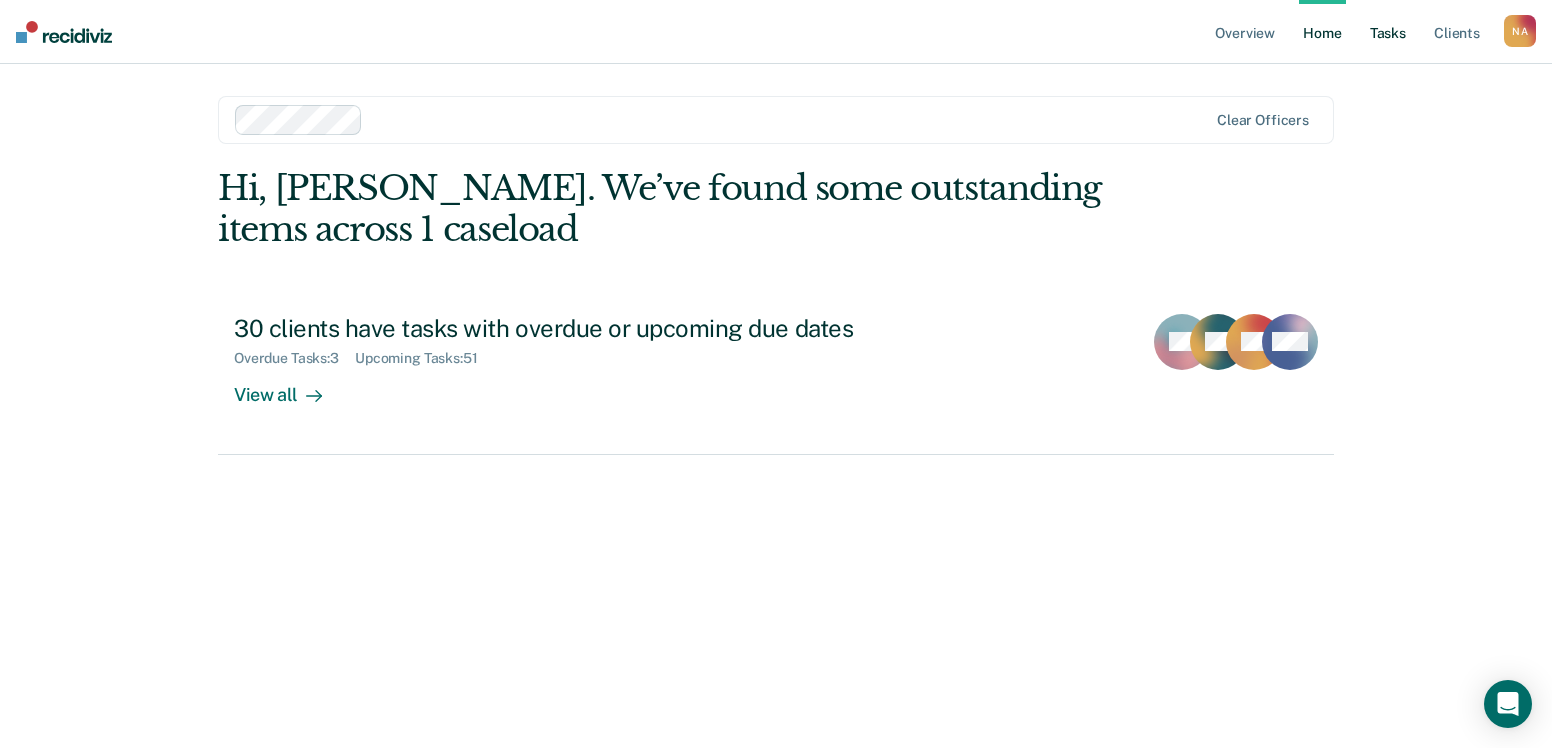 click on "Tasks" at bounding box center [1388, 32] 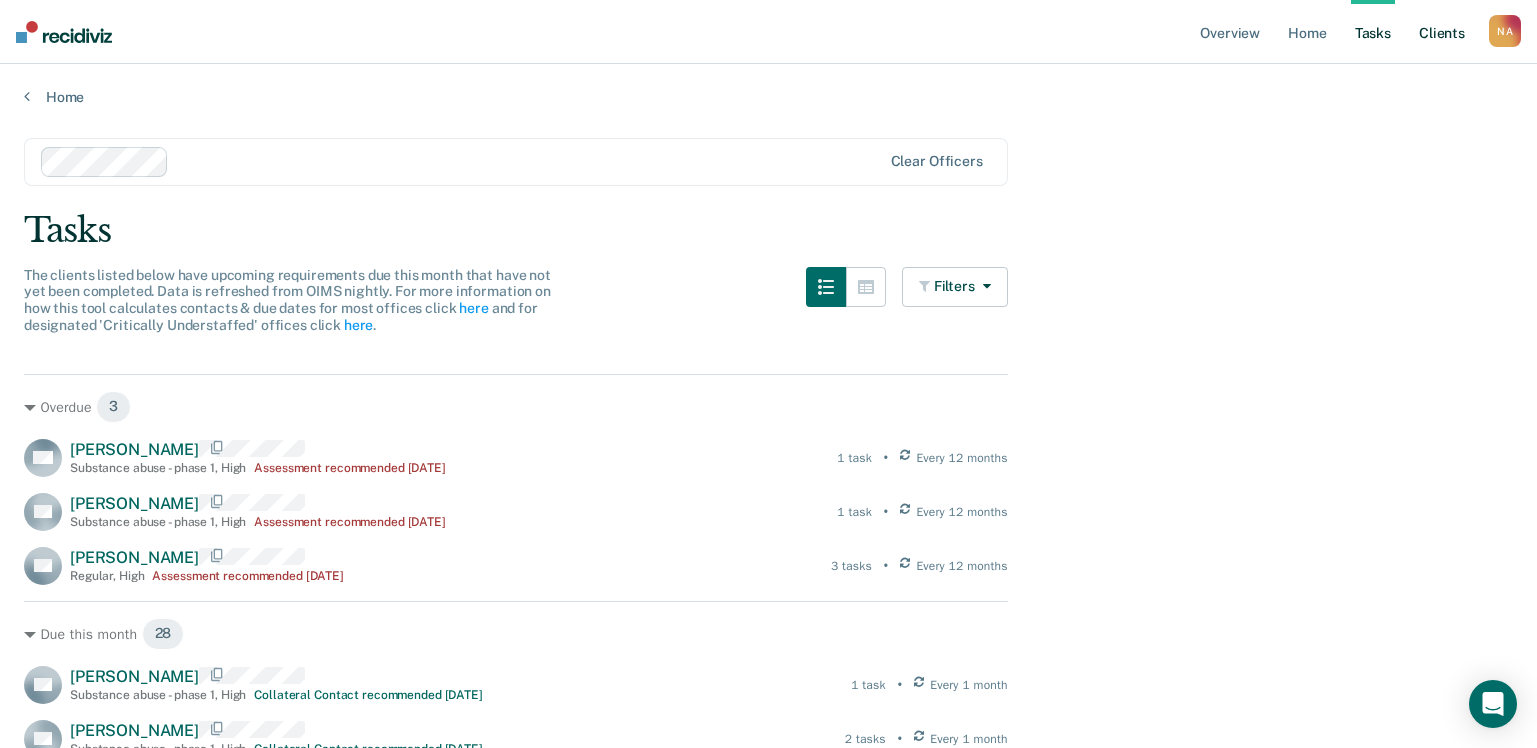 click on "Client s" at bounding box center [1442, 32] 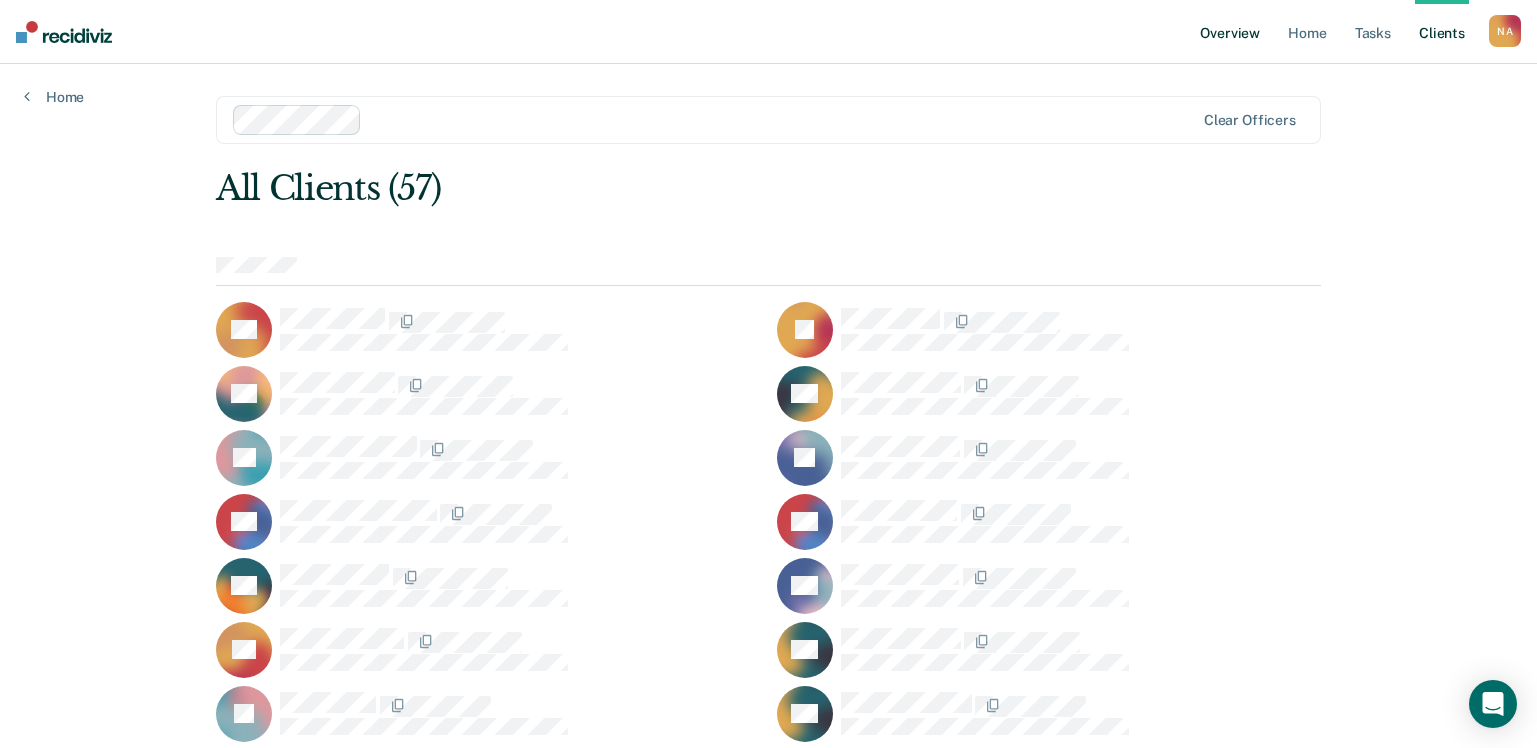 click on "Overview" at bounding box center (1230, 32) 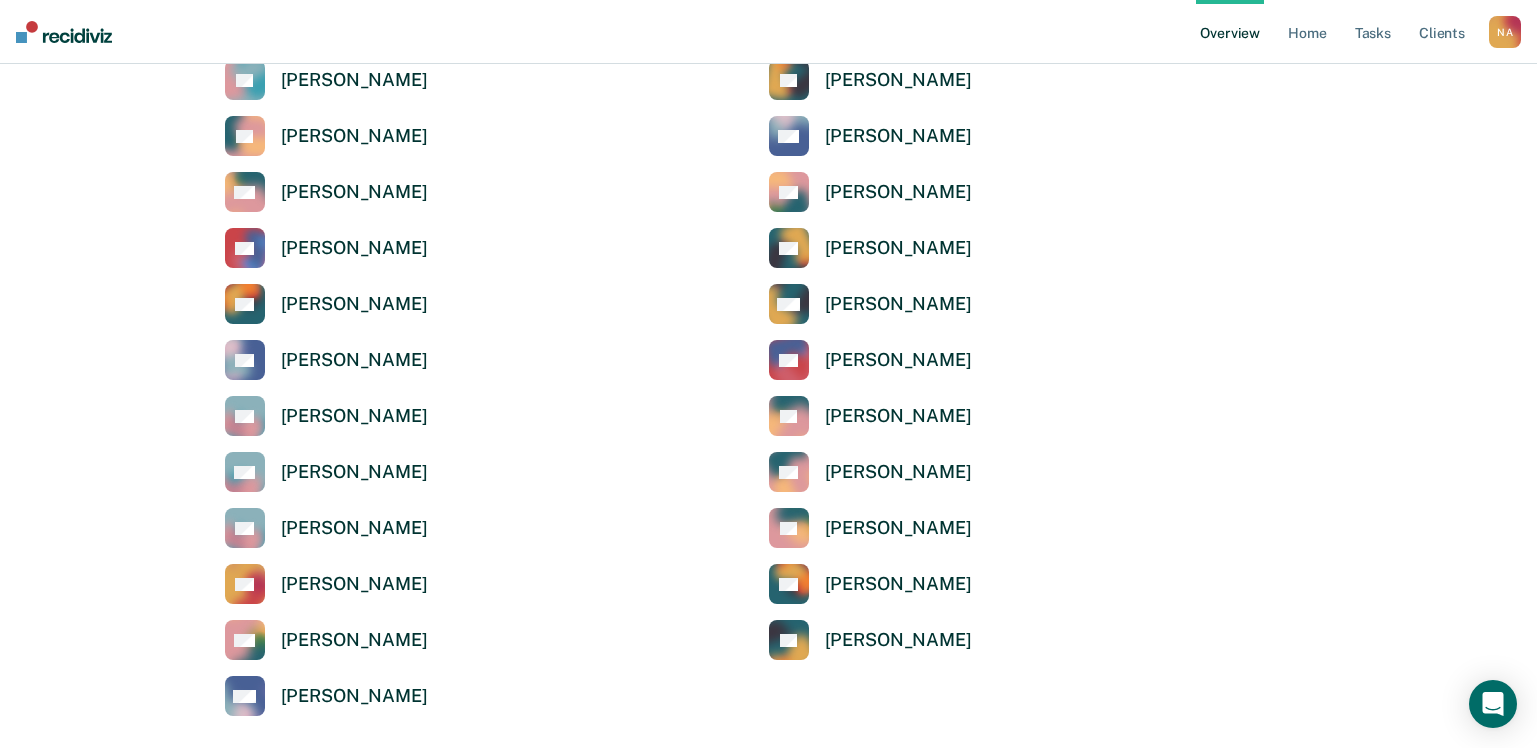 scroll, scrollTop: 3000, scrollLeft: 0, axis: vertical 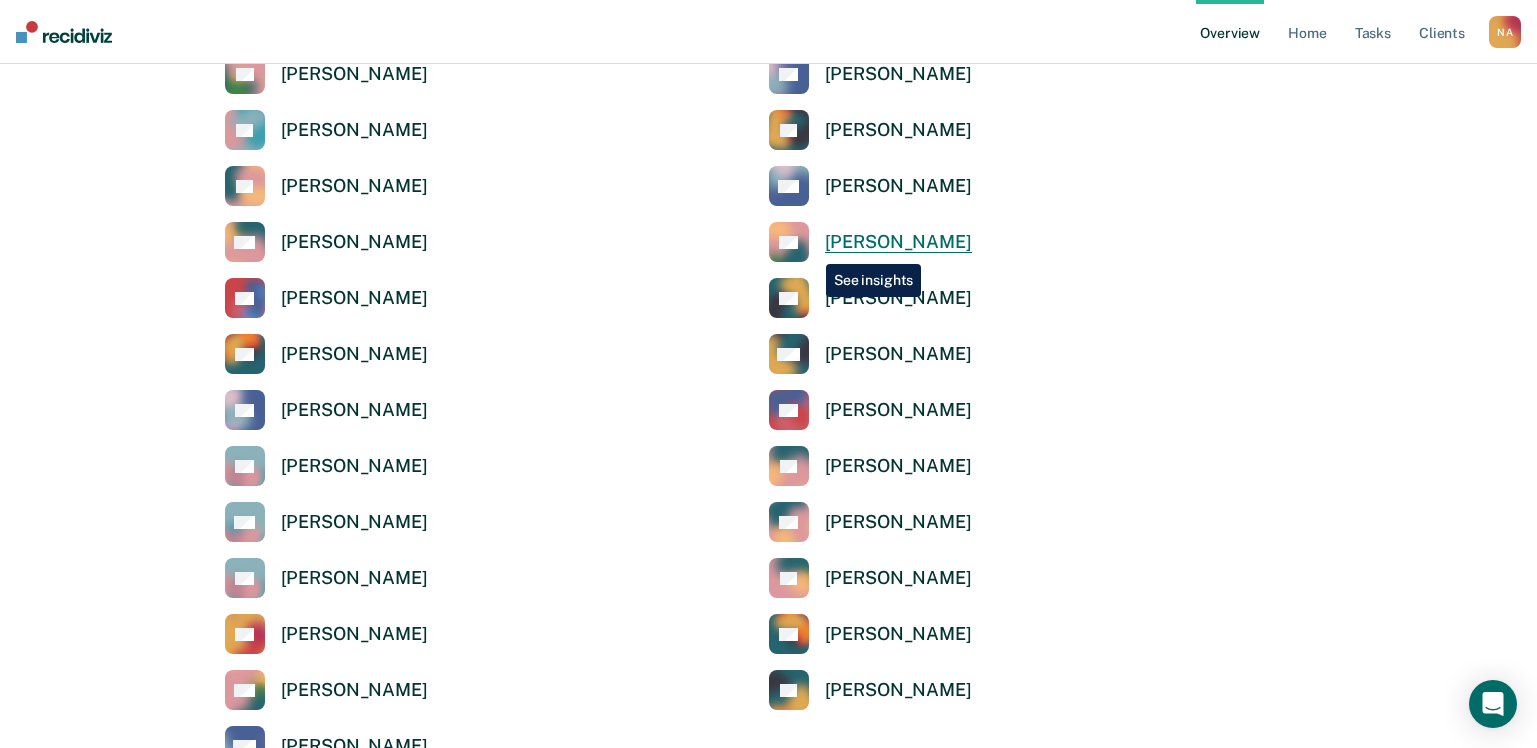 click on "NA [PERSON_NAME]" at bounding box center [870, 242] 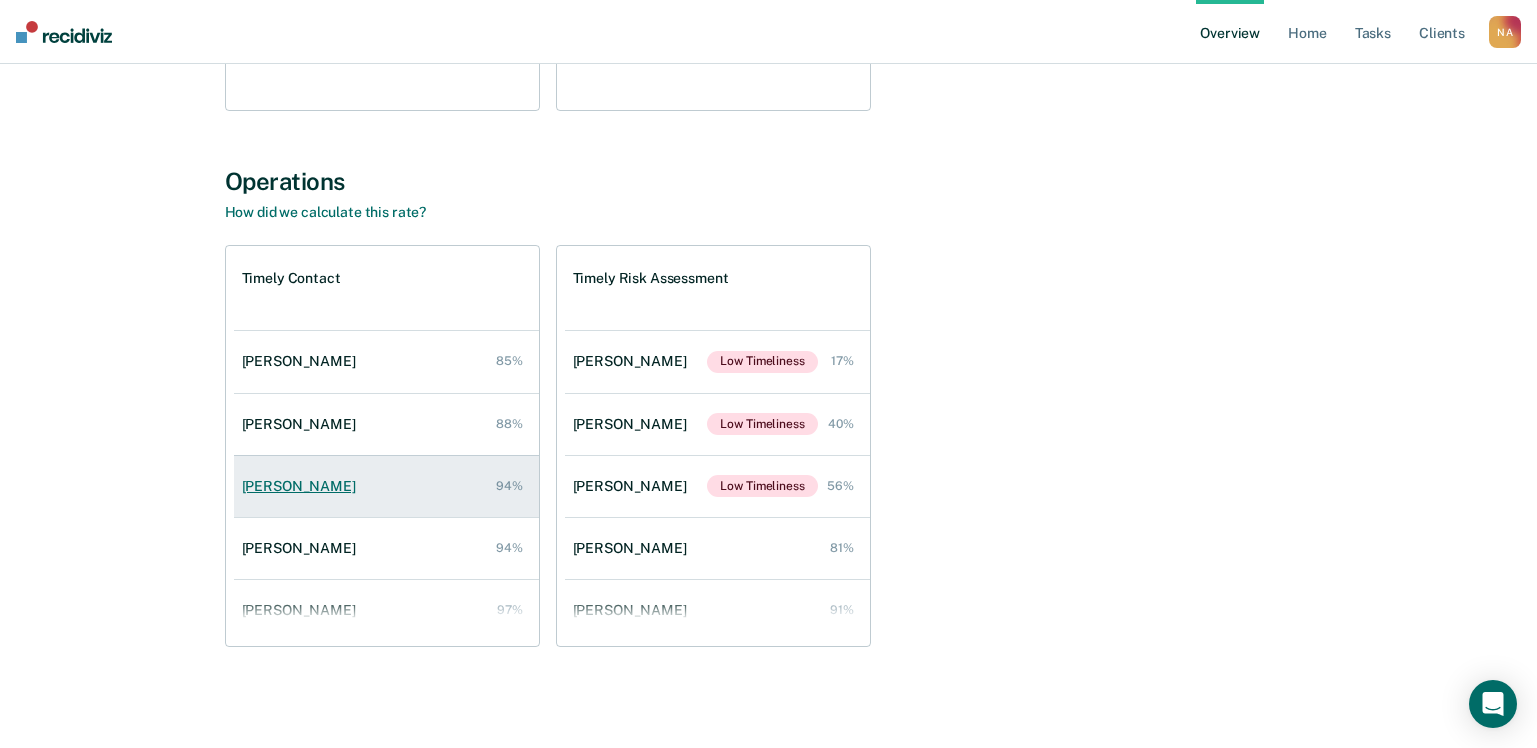 scroll, scrollTop: 622, scrollLeft: 0, axis: vertical 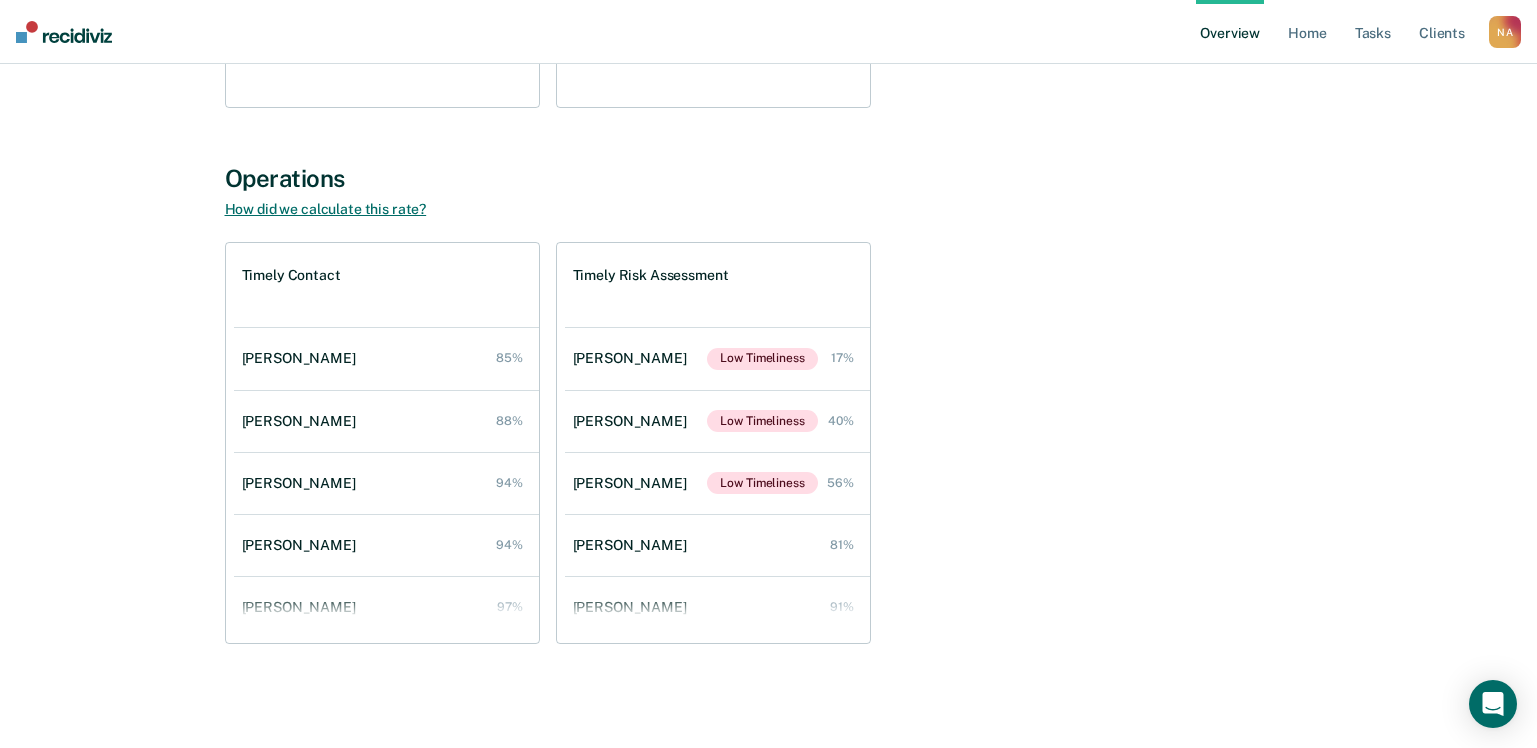 click on "How did we calculate this rate?" at bounding box center (326, 209) 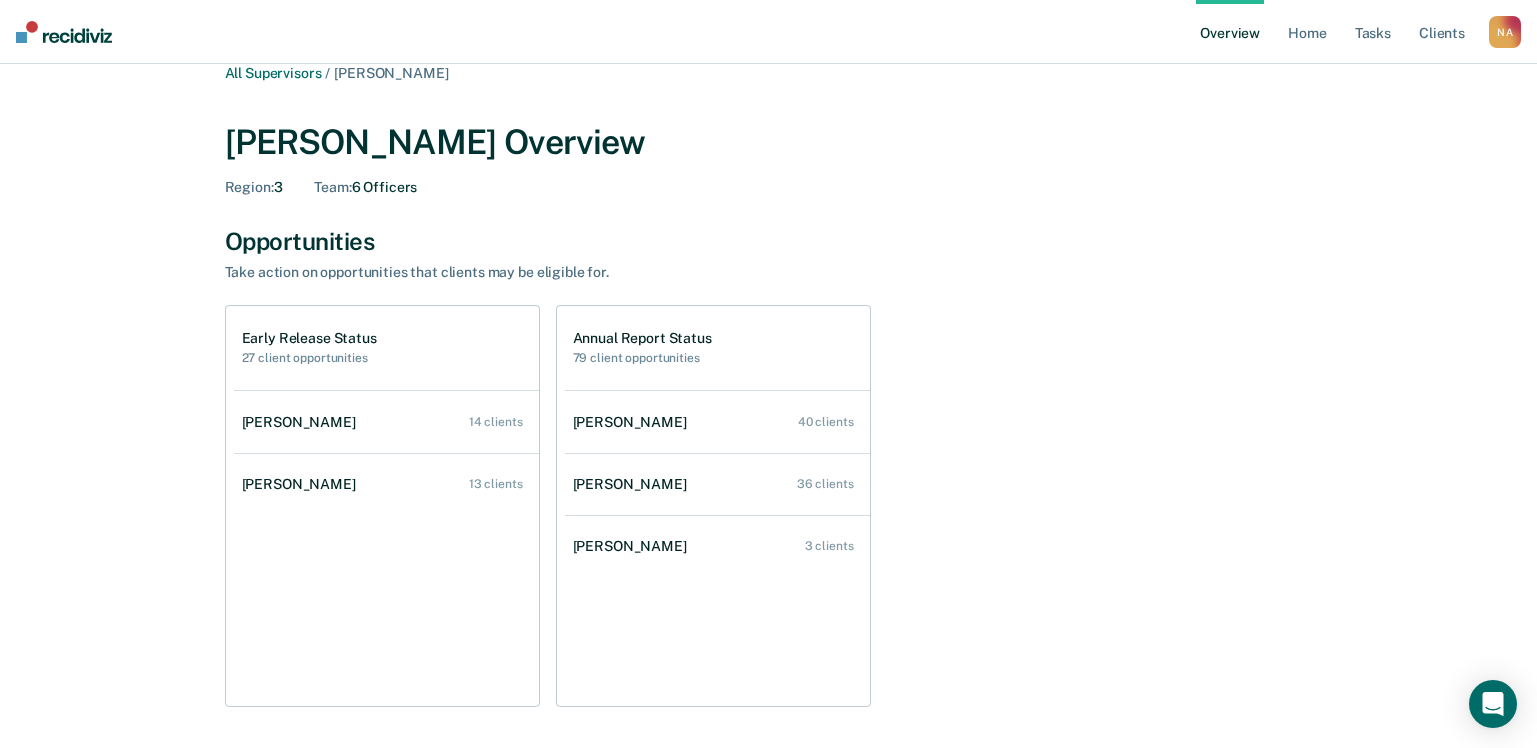 scroll, scrollTop: 22, scrollLeft: 0, axis: vertical 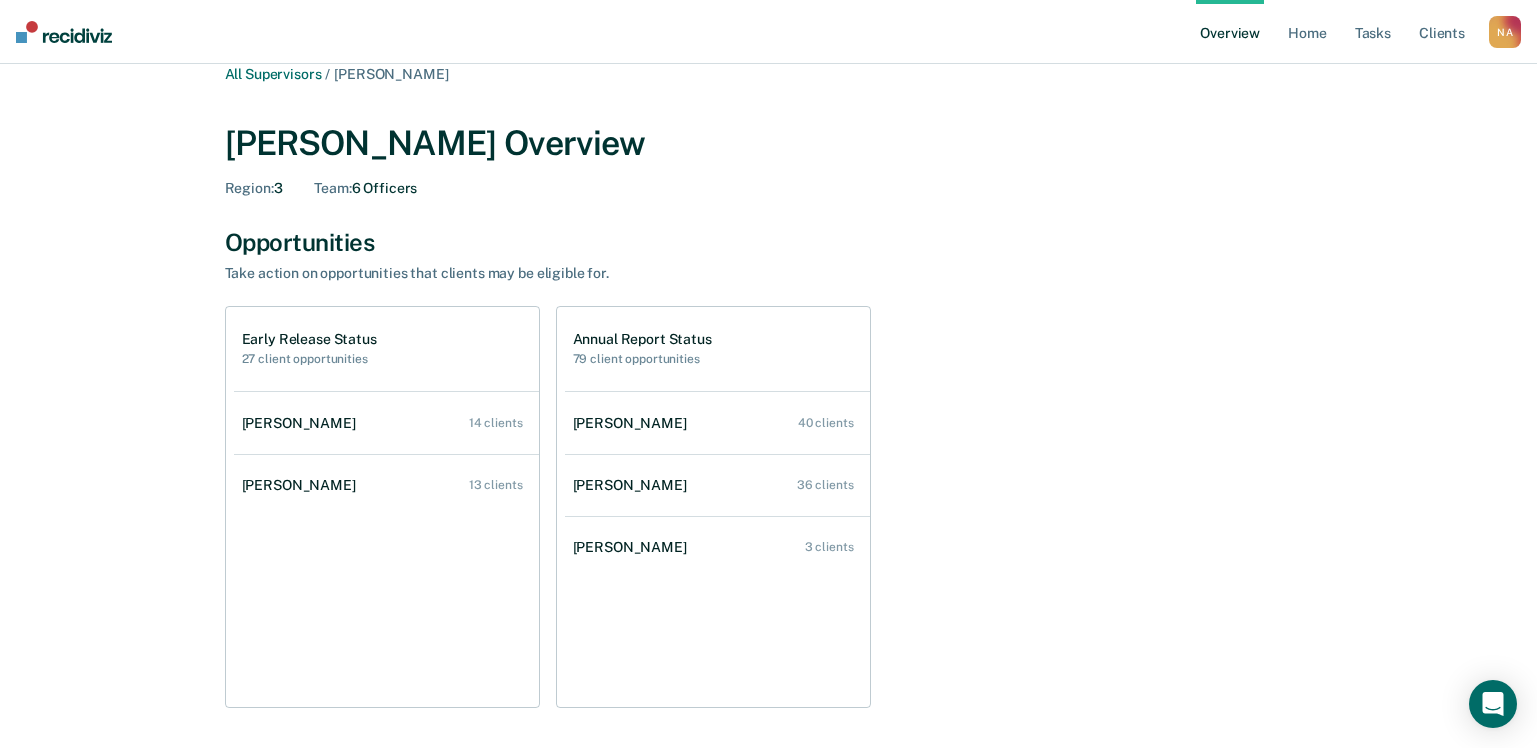 click on "Early Release Status 27 client opportunities Kendra Willory   14 clients Fifia Waithe   13 clients Annual Report Status 79 client opportunities Kendra Willory   40 clients Fifia Waithe   36 clients Ibrahim Shaibou   3 clients" at bounding box center (769, 507) 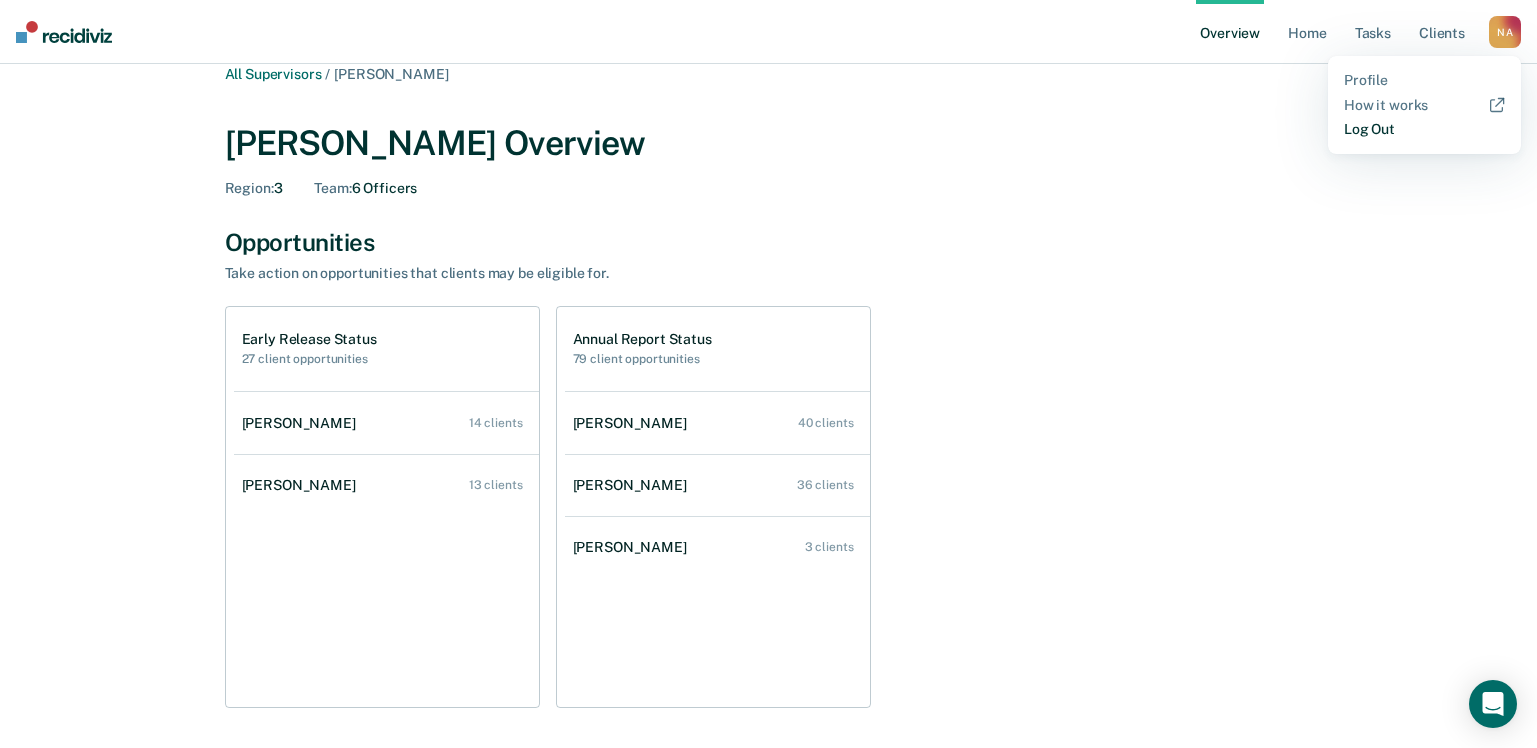click on "Log Out" at bounding box center (1424, 129) 